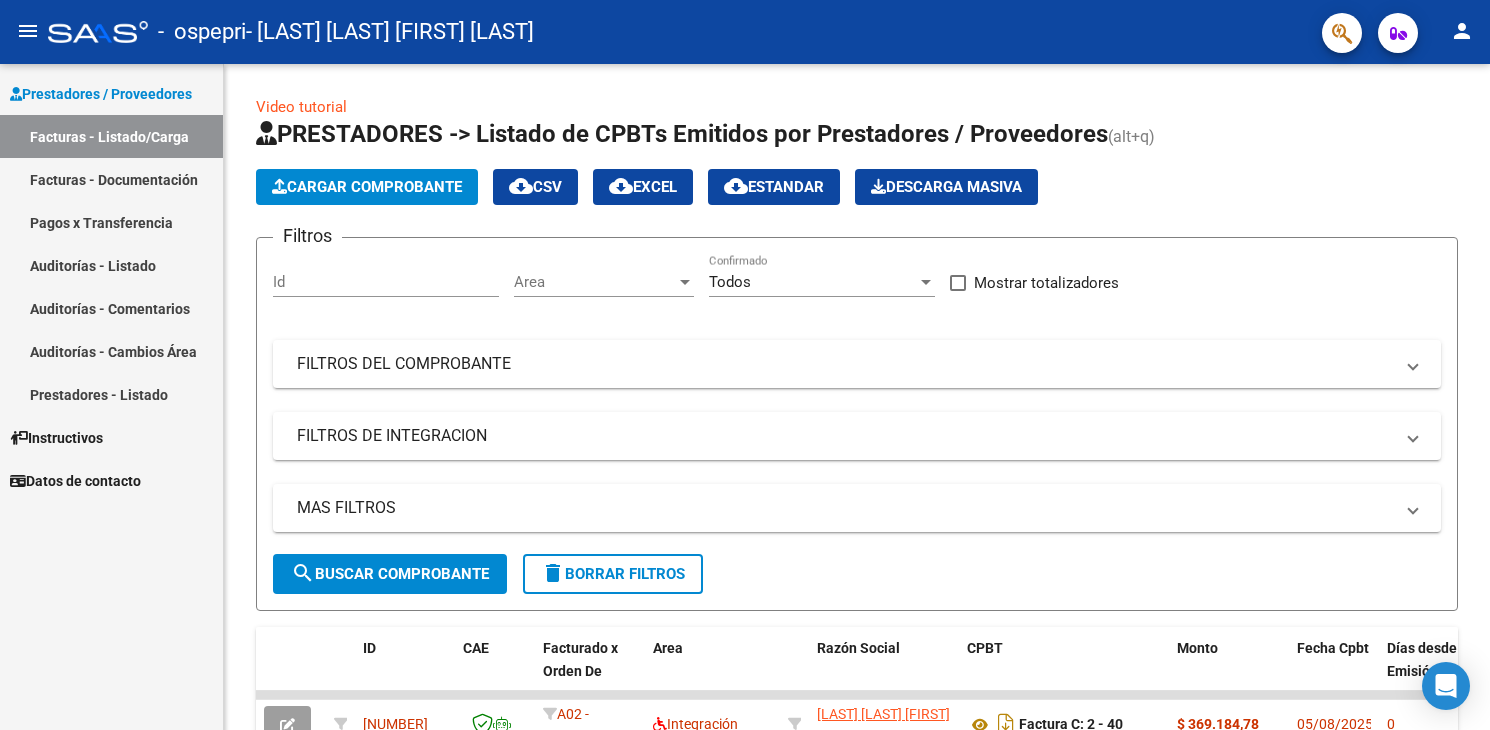 scroll, scrollTop: 0, scrollLeft: 0, axis: both 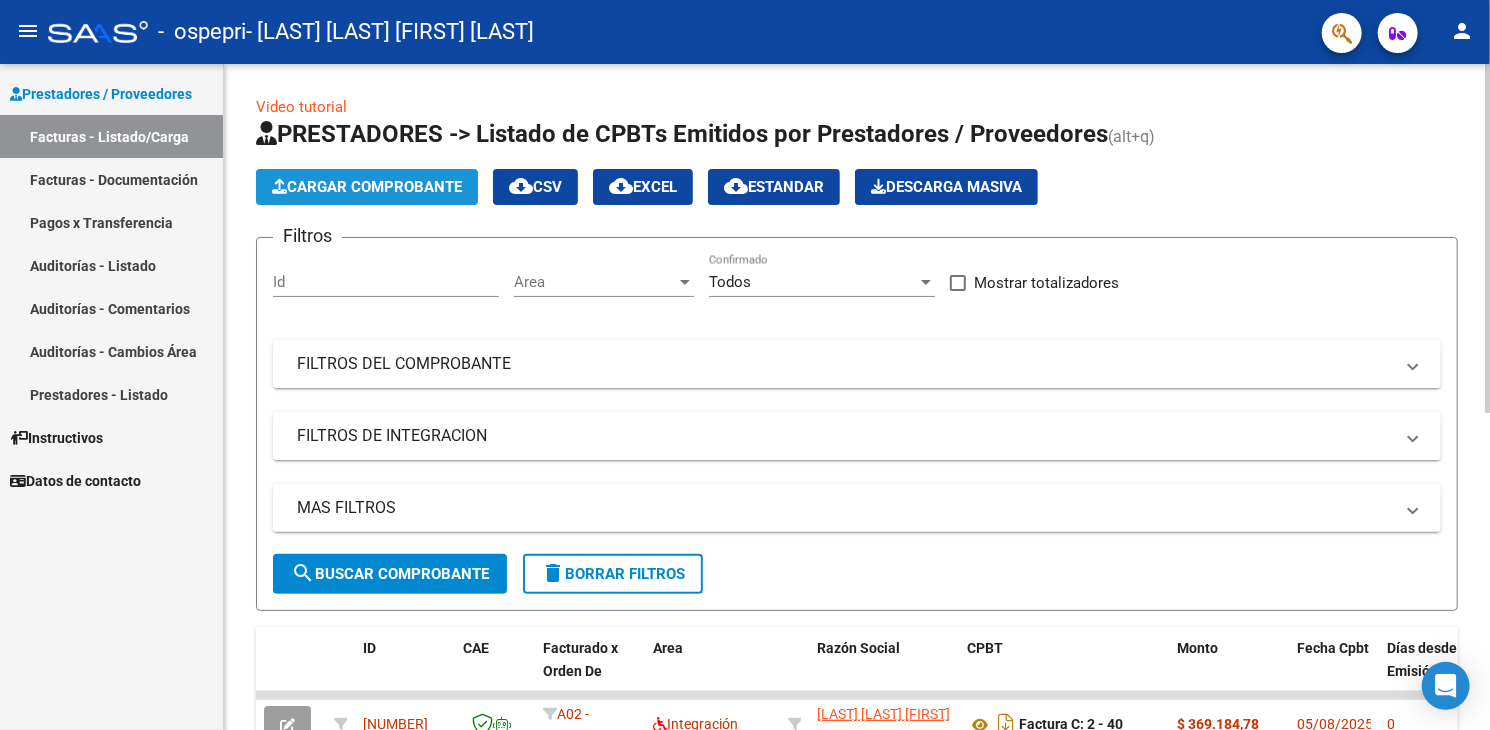 click on "Cargar Comprobante" 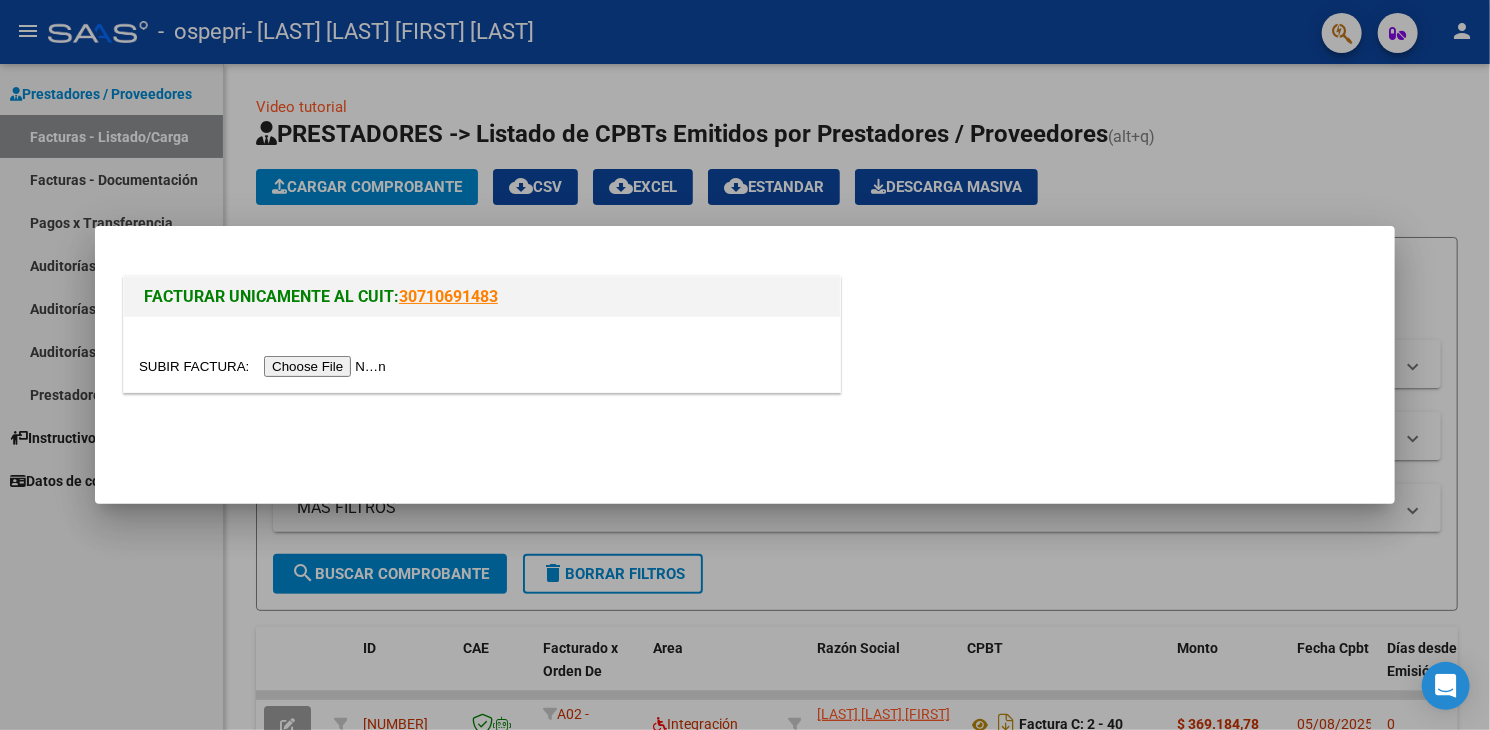 click at bounding box center (265, 366) 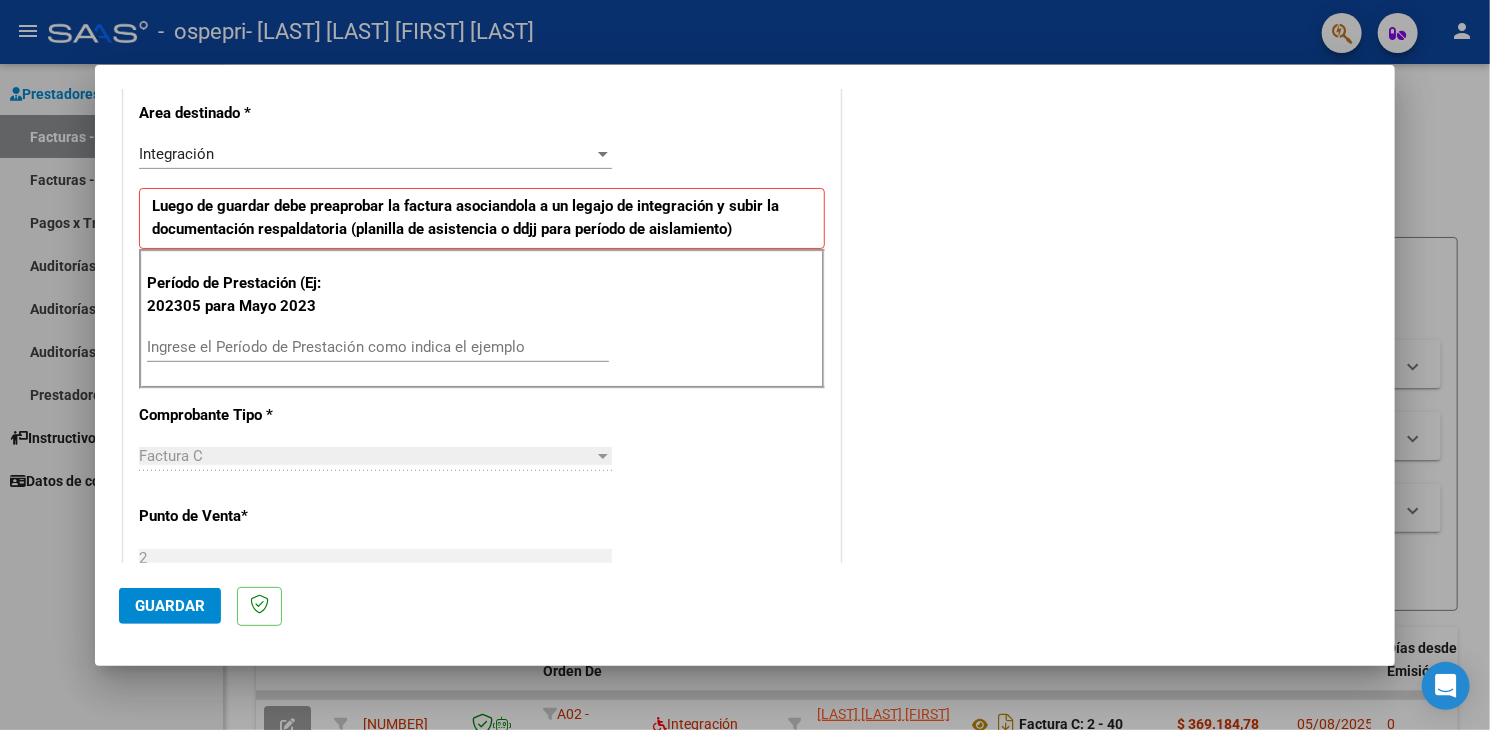 scroll, scrollTop: 445, scrollLeft: 0, axis: vertical 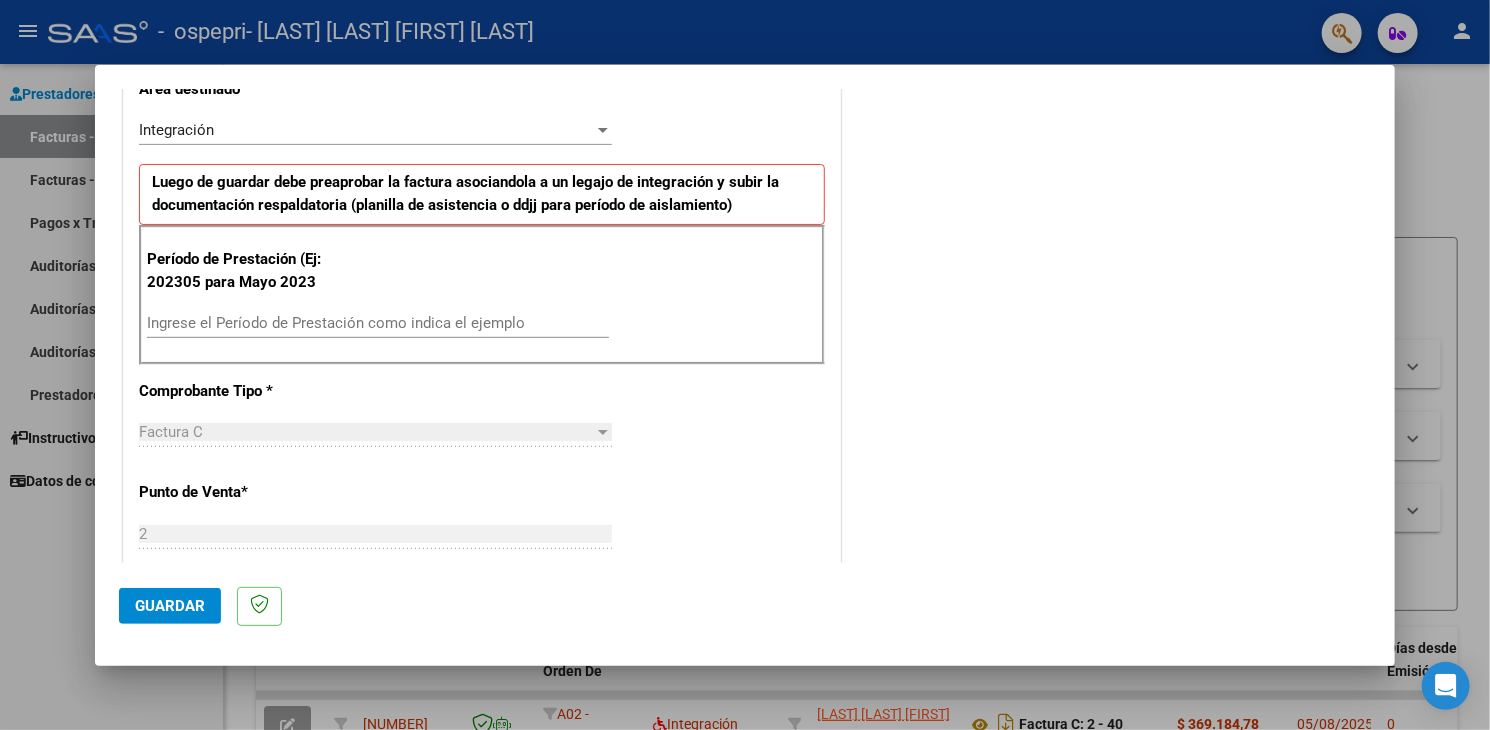 click on "Ingrese el Período de Prestación como indica el ejemplo" at bounding box center [378, 323] 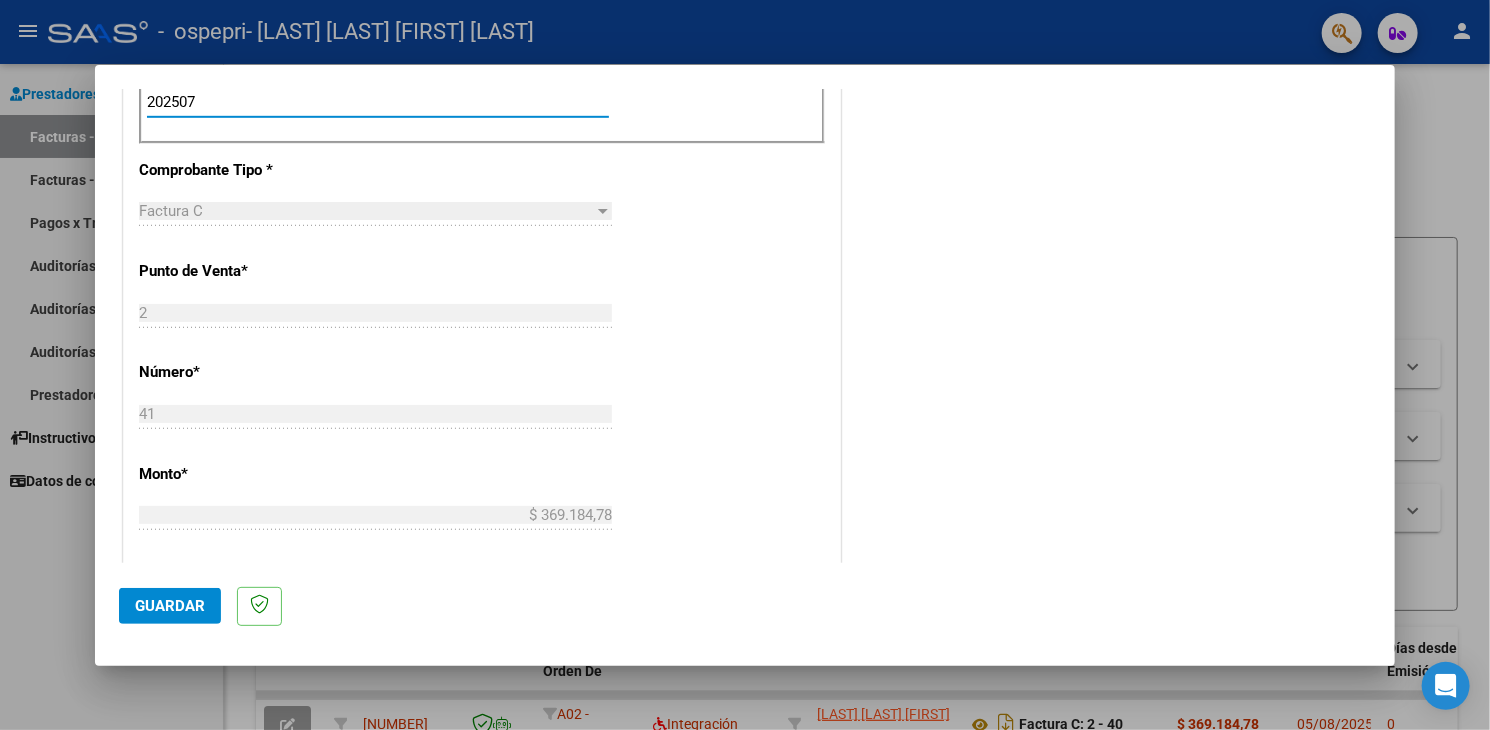 scroll, scrollTop: 745, scrollLeft: 0, axis: vertical 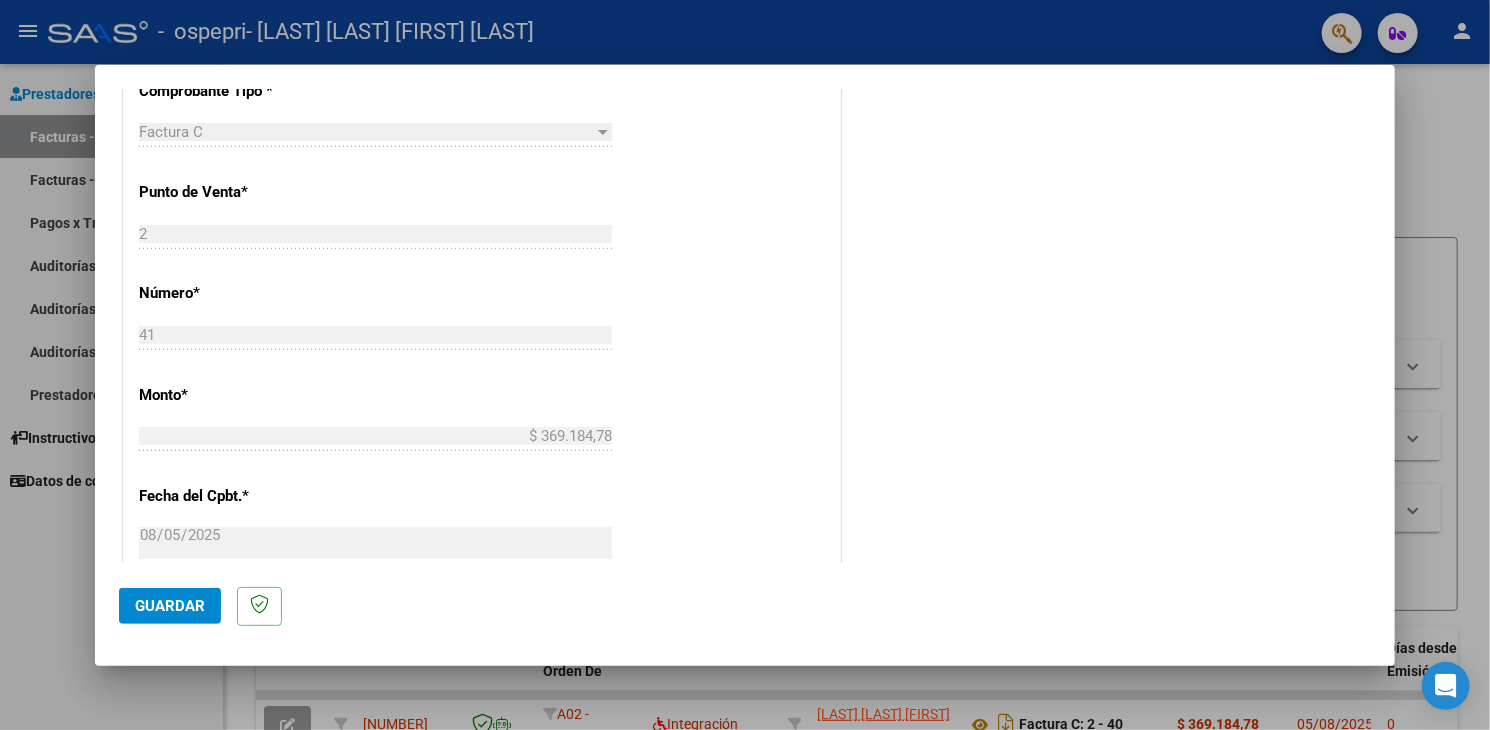 type on "202507" 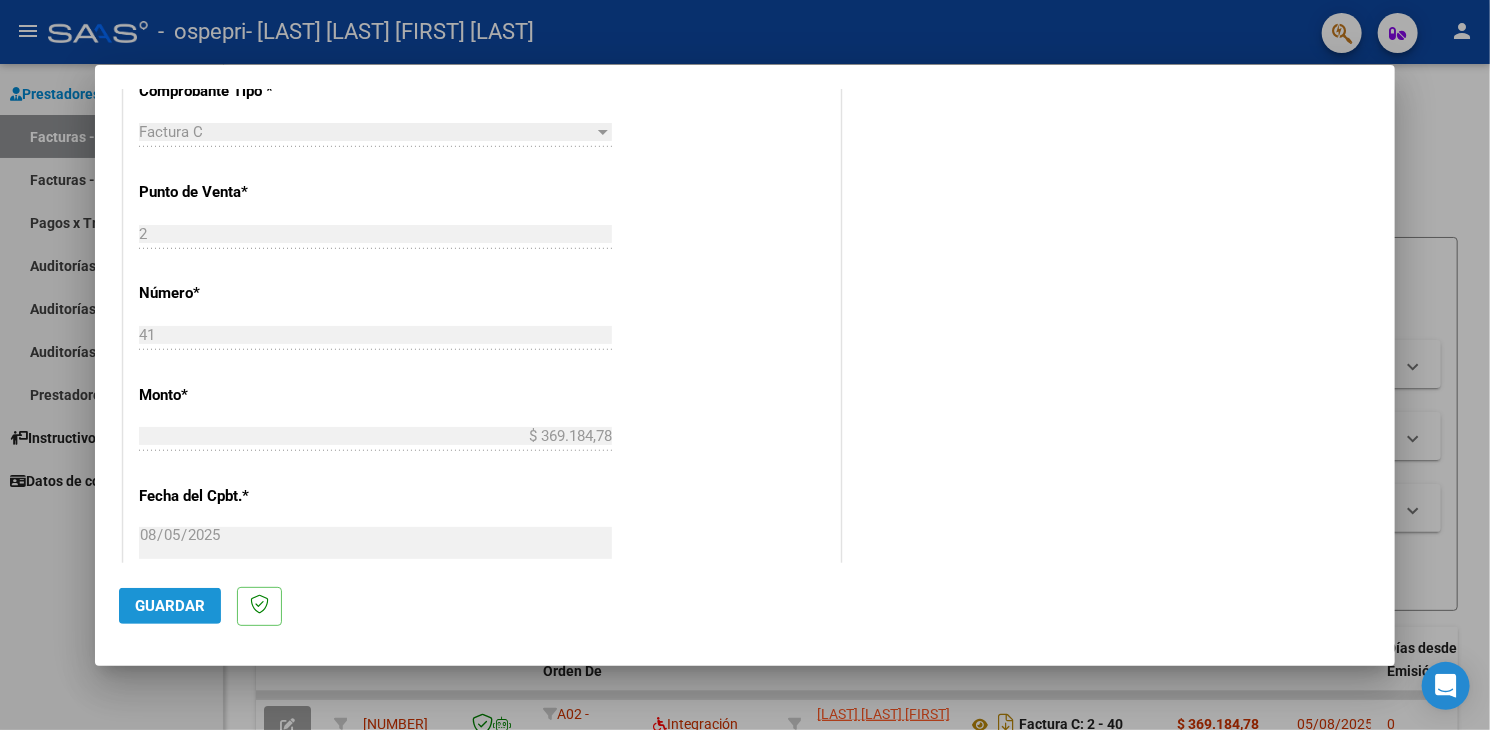 click on "Guardar" 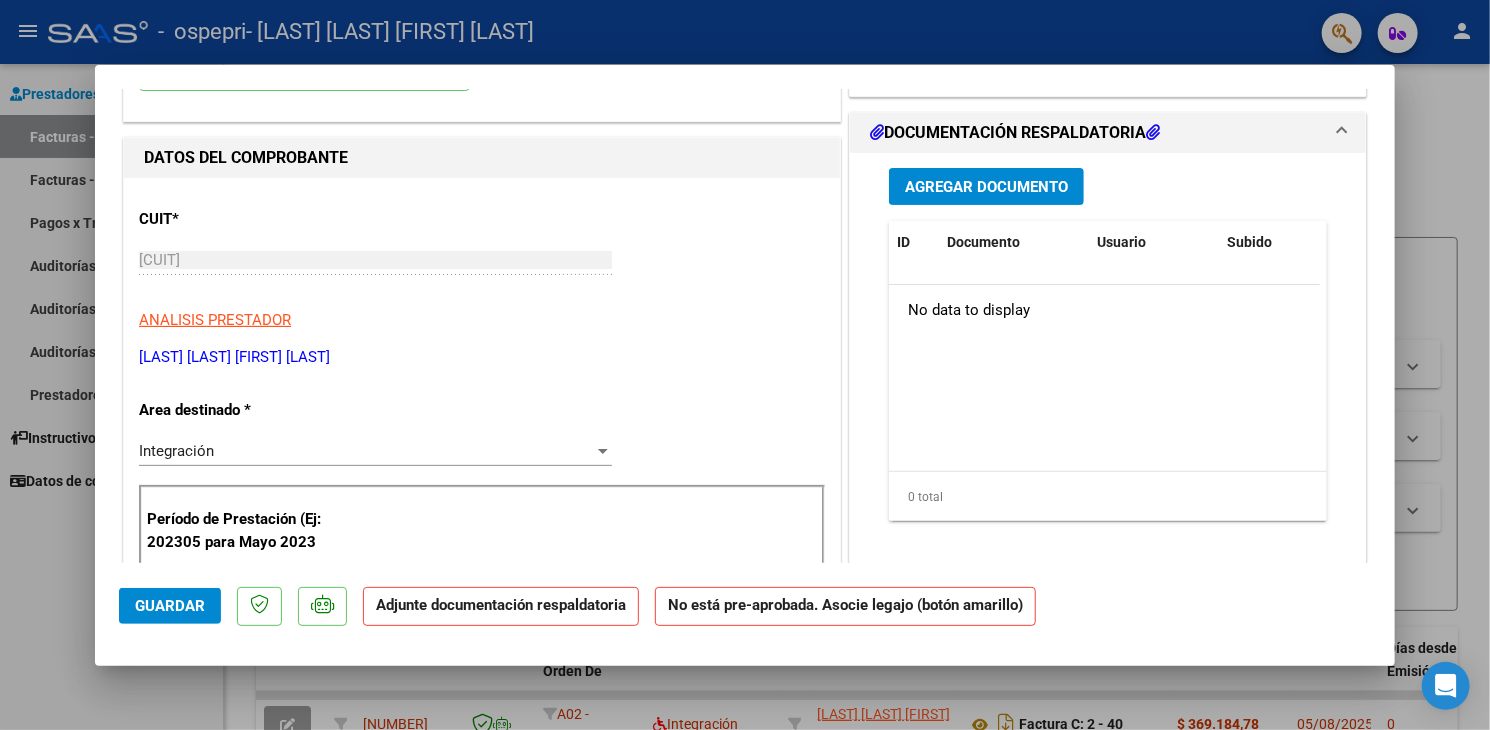 scroll, scrollTop: 300, scrollLeft: 0, axis: vertical 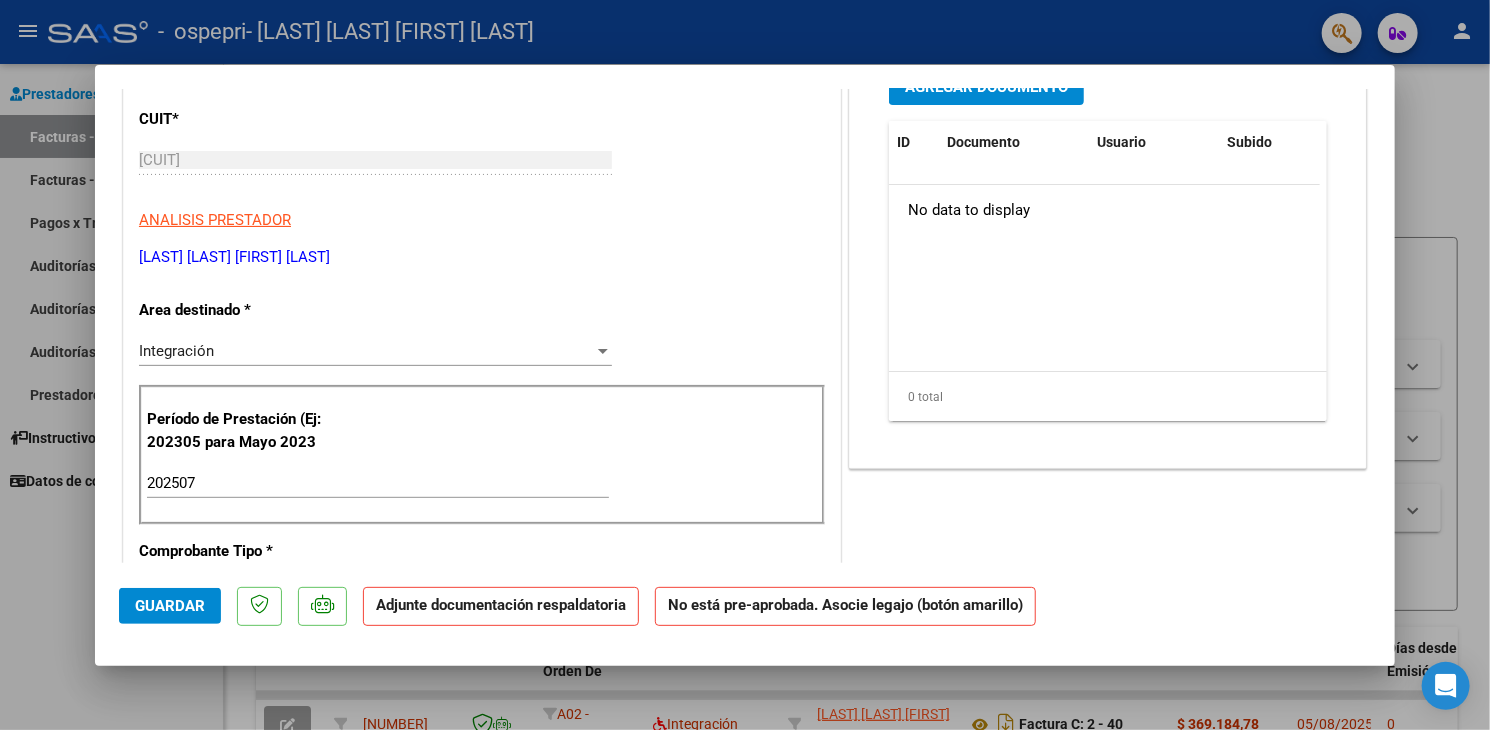 click on "Adjunte documentación respaldatoria" 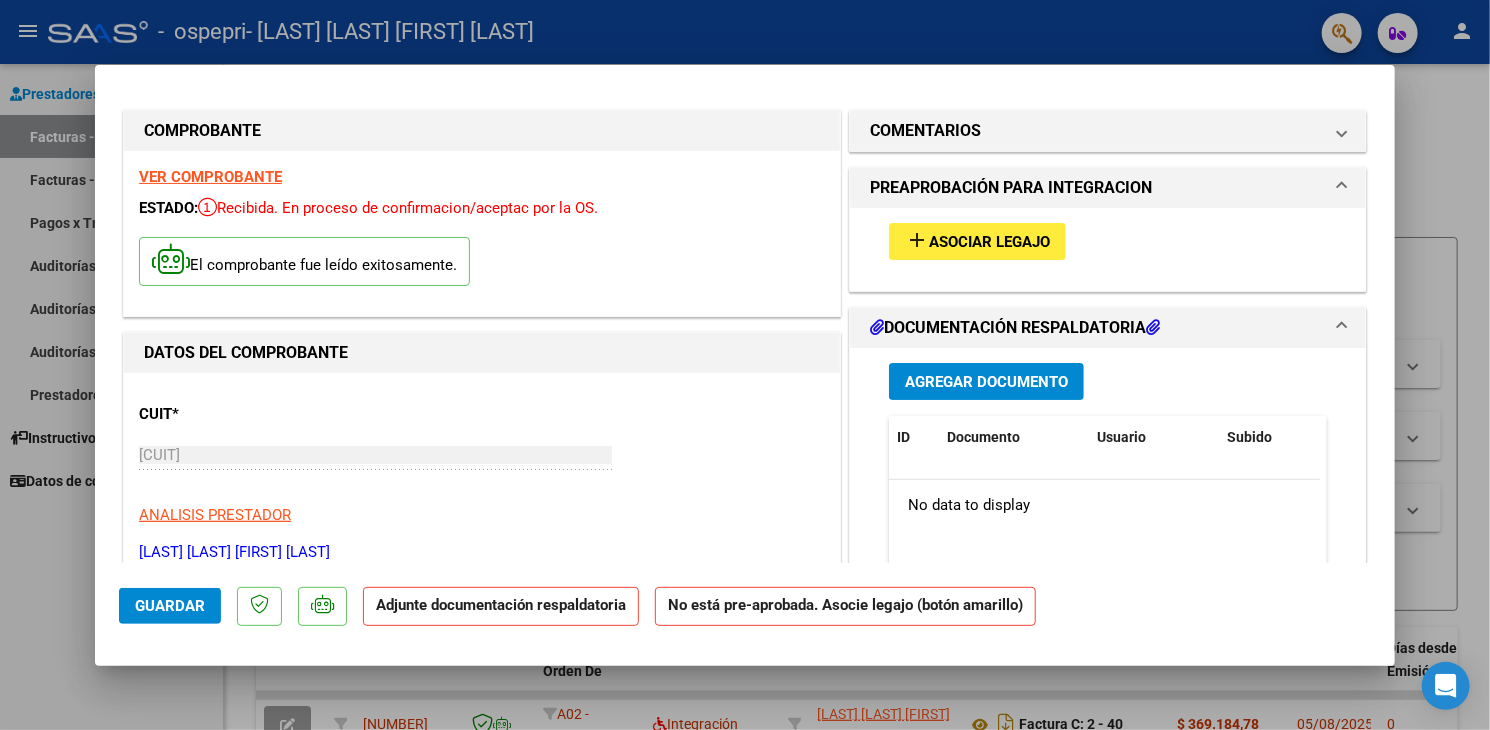scroll, scrollTop: 0, scrollLeft: 0, axis: both 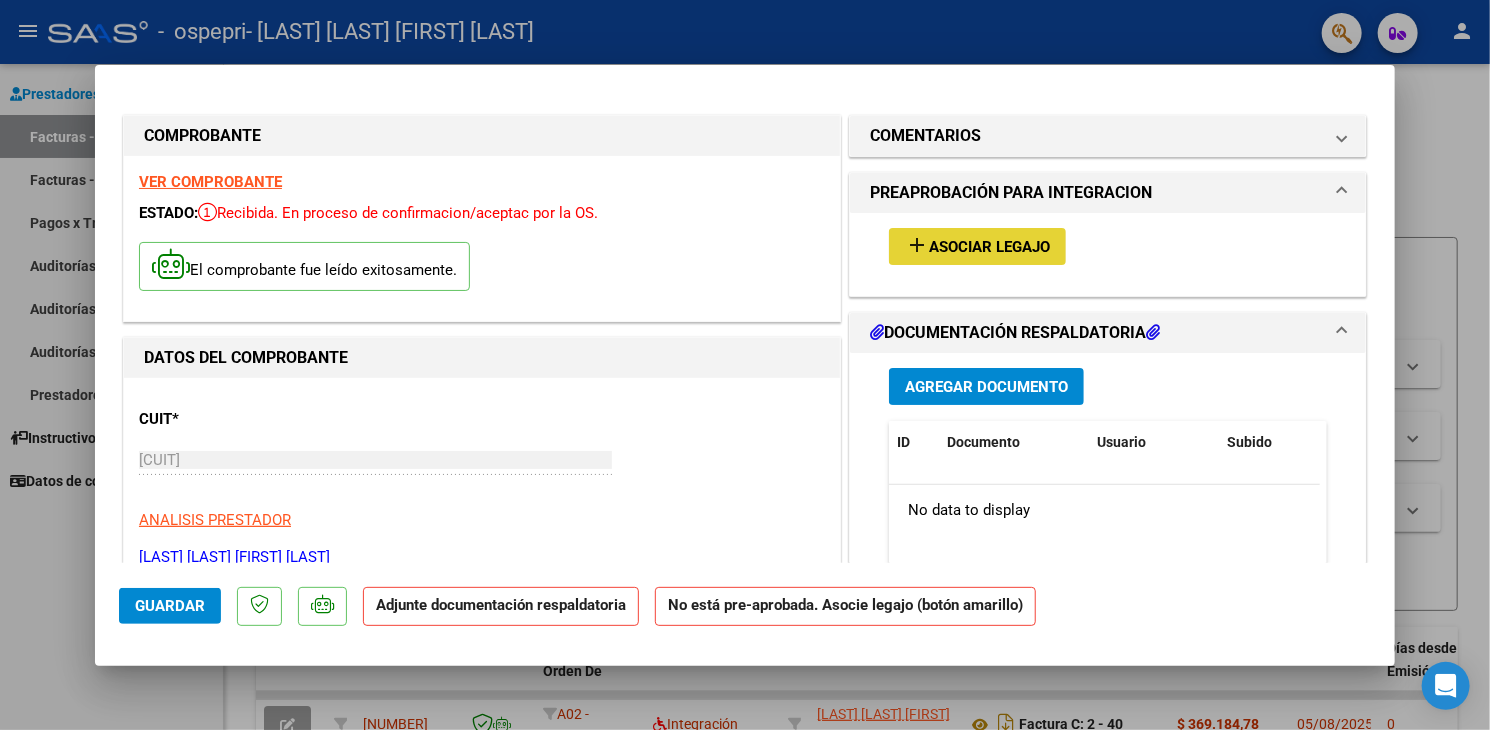 click on "Asociar Legajo" at bounding box center [989, 247] 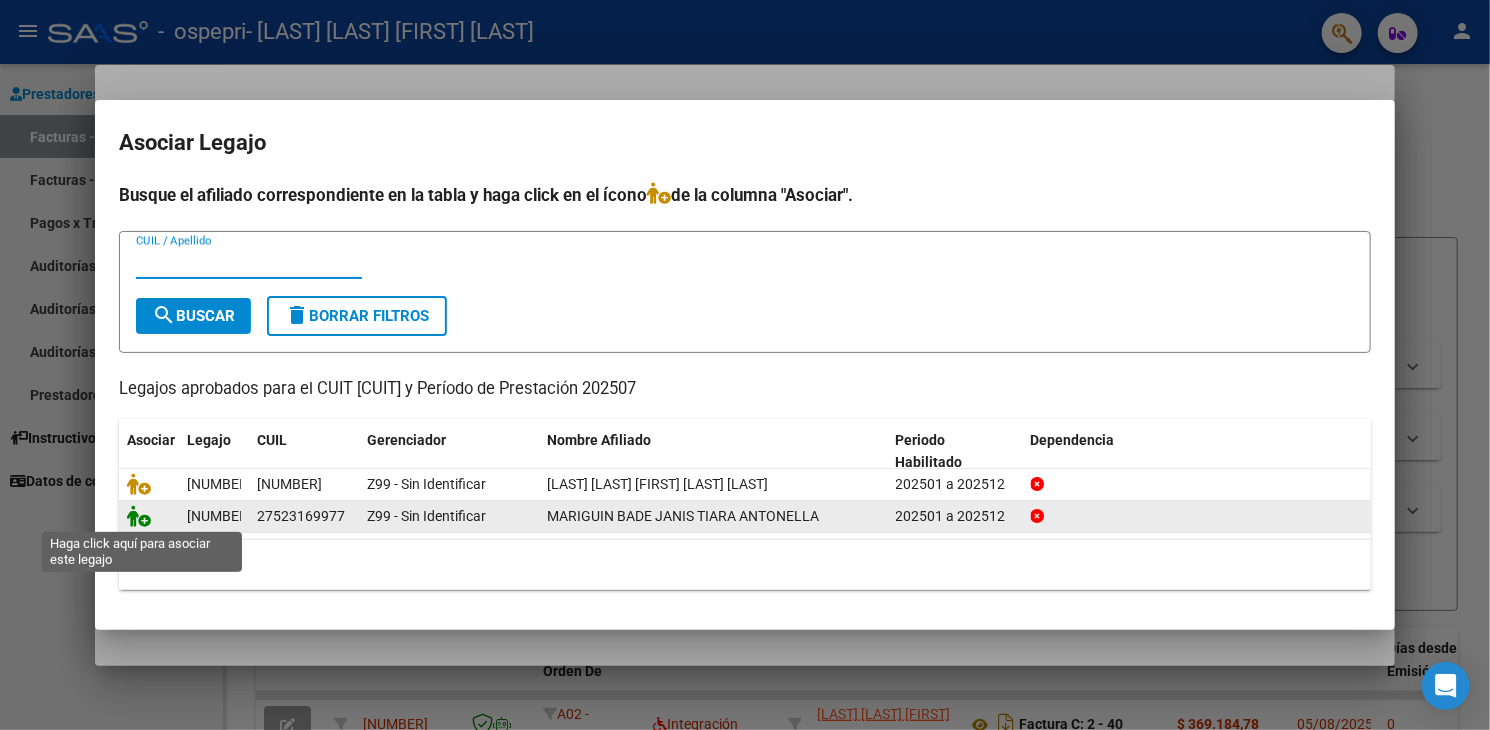 click 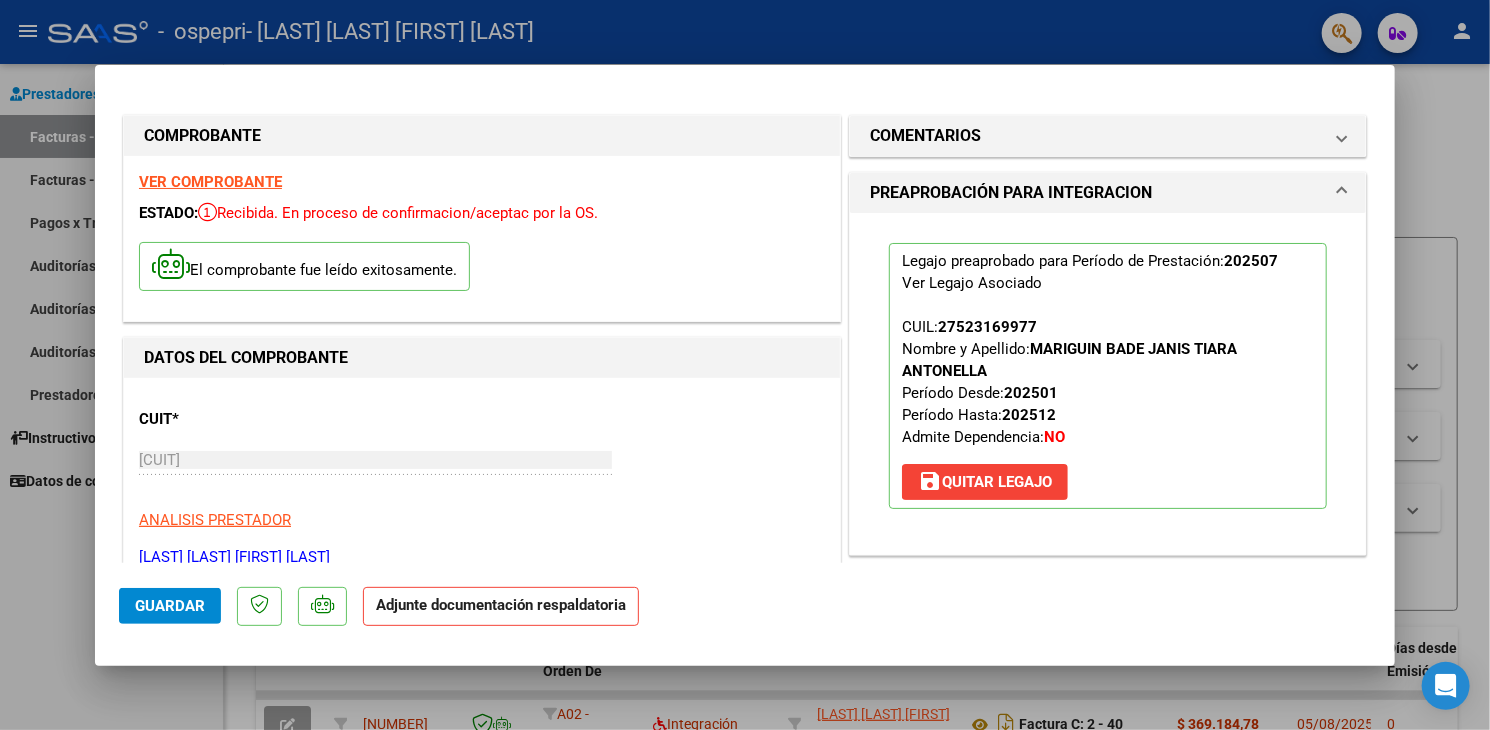 click on "VER COMPROBANTE" at bounding box center (210, 182) 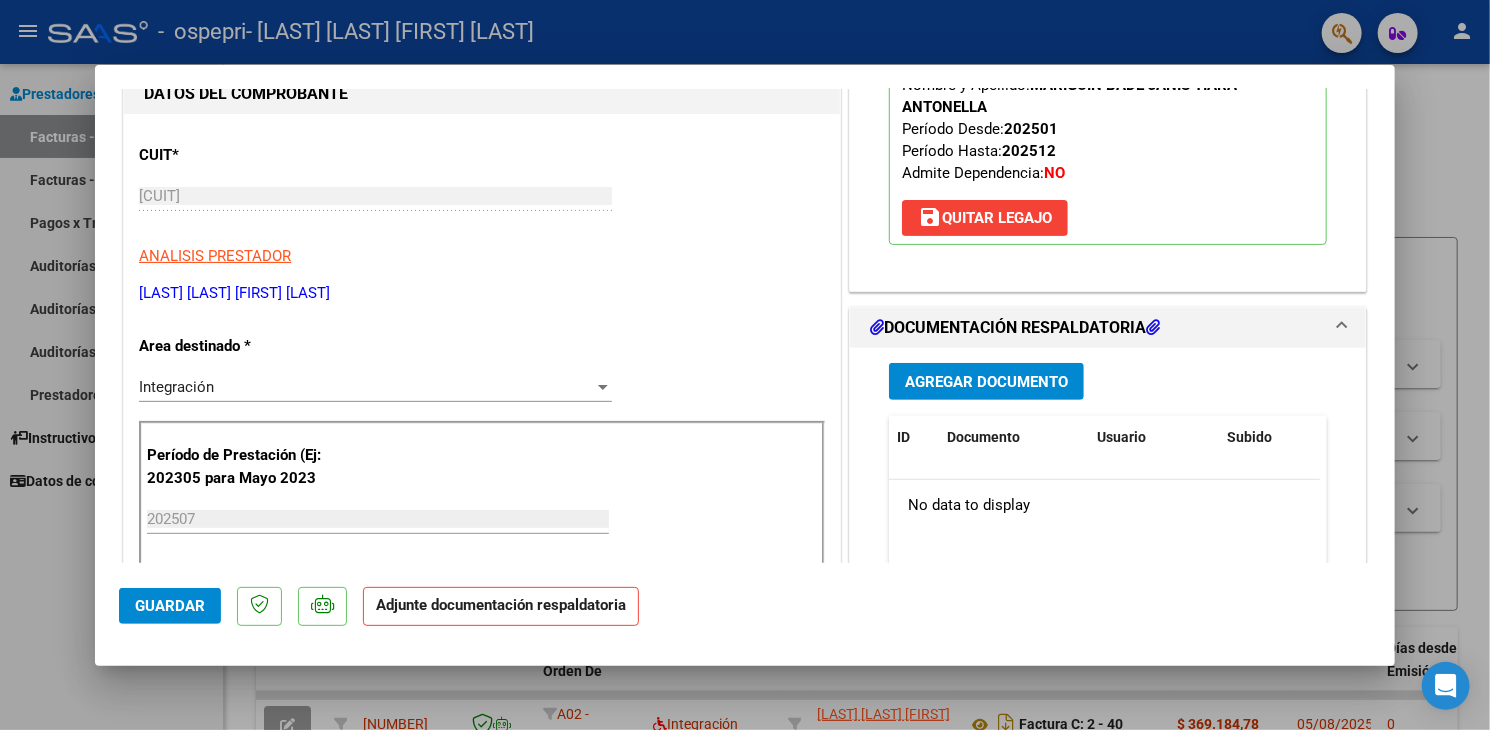 scroll, scrollTop: 300, scrollLeft: 0, axis: vertical 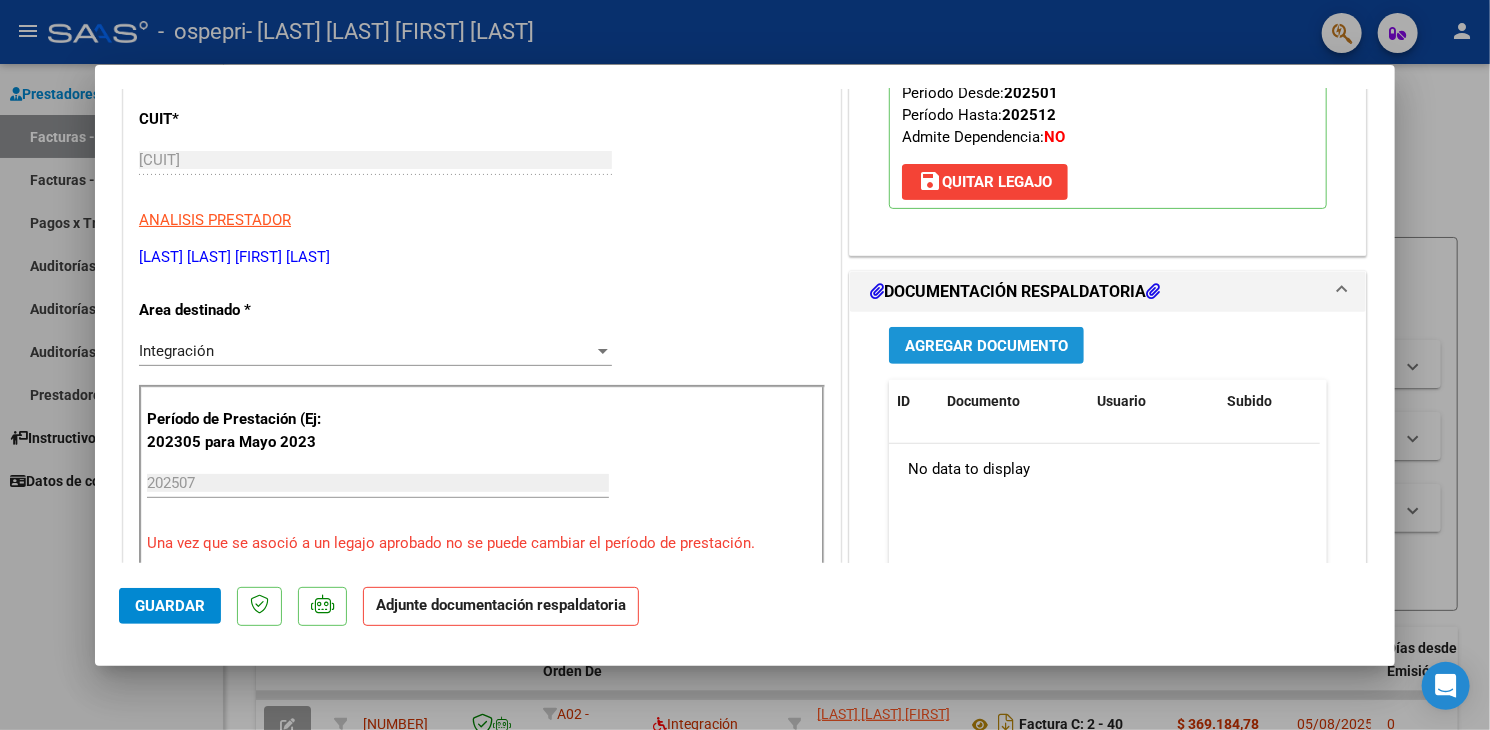 click on "Agregar Documento" at bounding box center [986, 346] 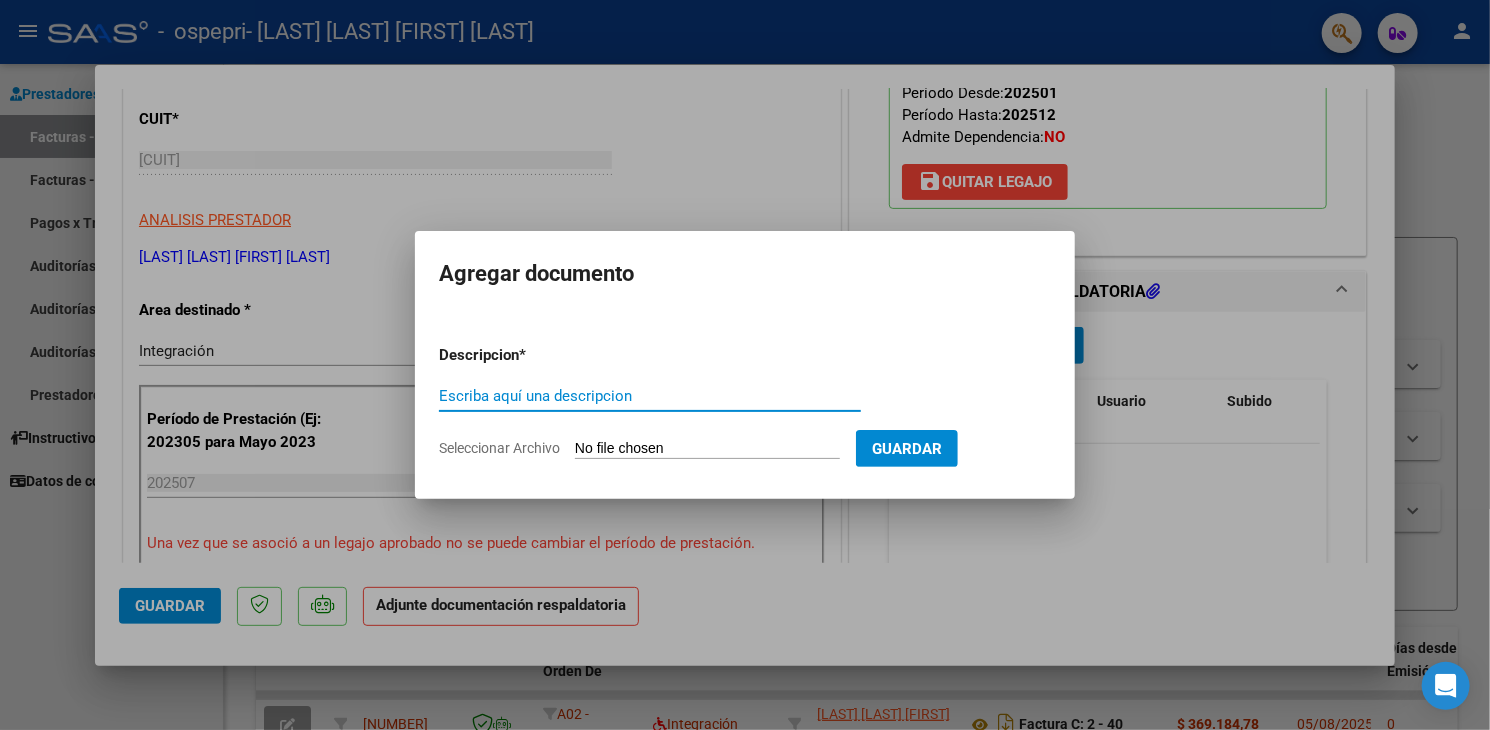 click on "Seleccionar Archivo" at bounding box center (707, 449) 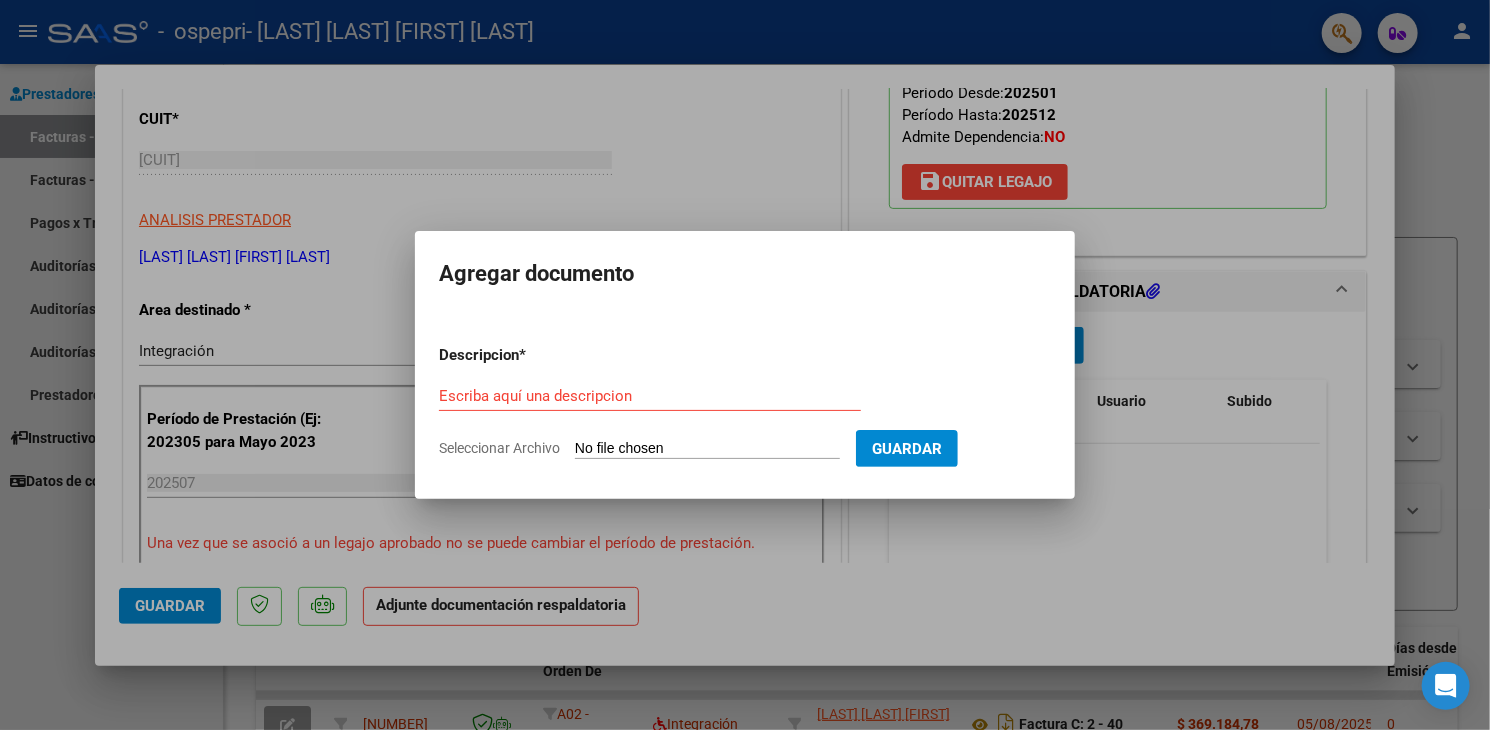click on "Seleccionar Archivo" at bounding box center [707, 449] 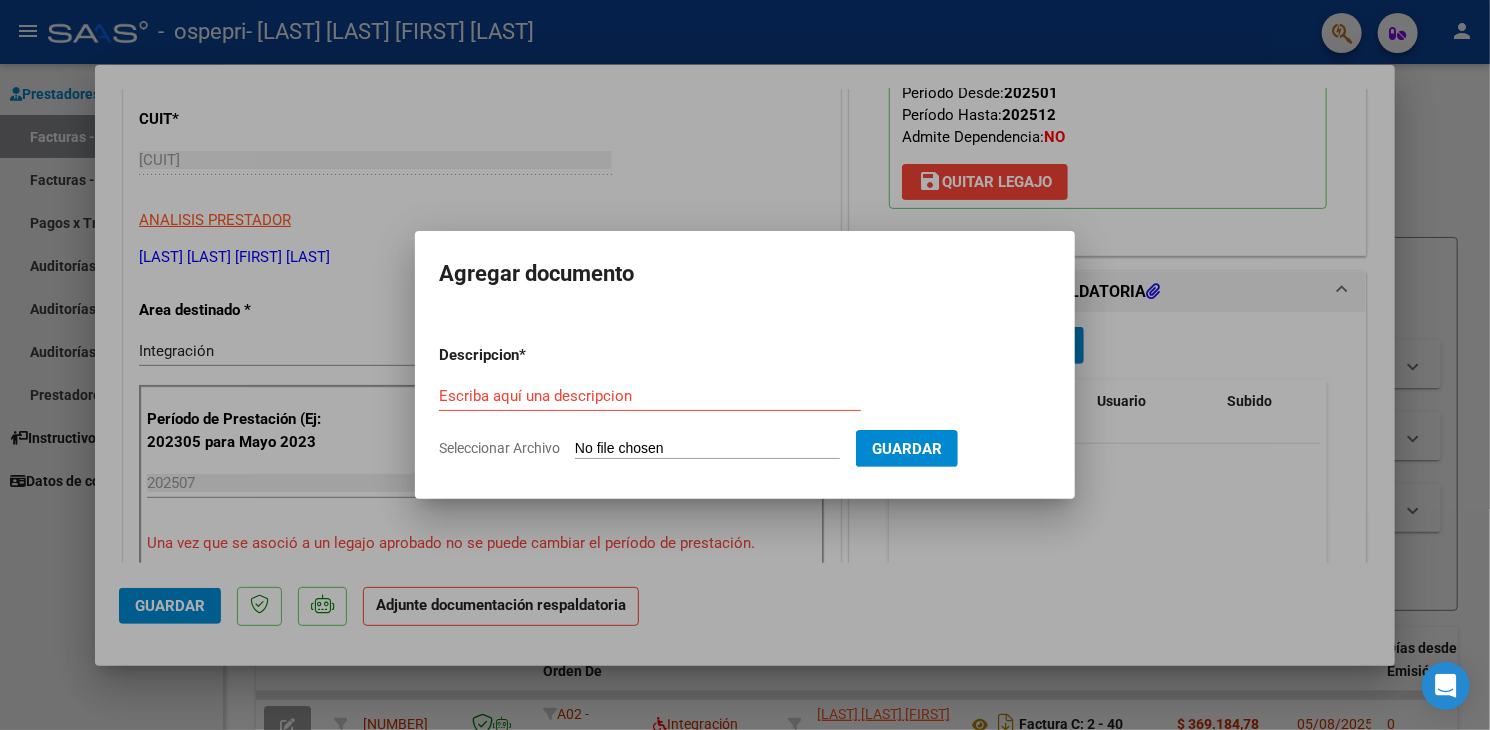 type on "C:\fakepath\apfmimpresionpreliq.pdf" 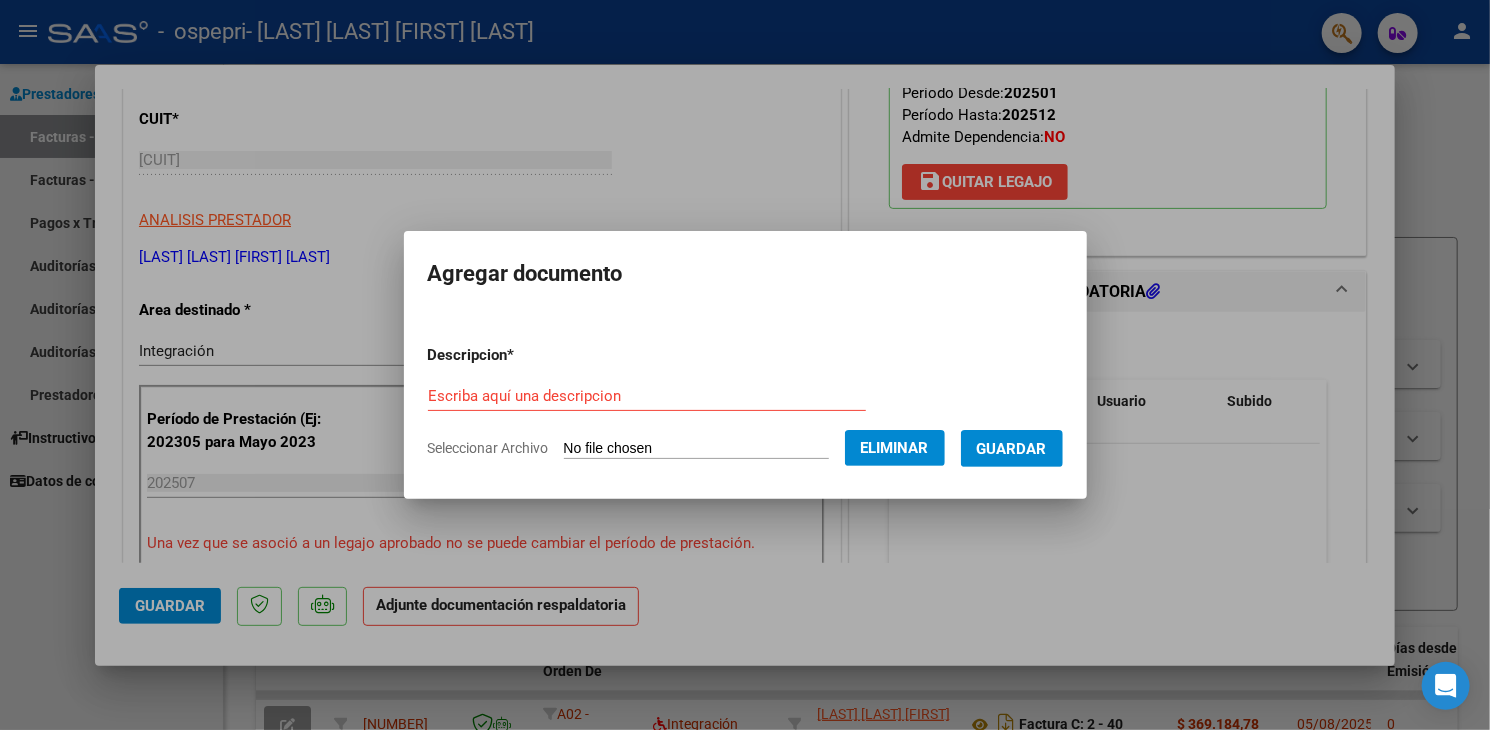 click on "Escriba aquí una descripcion" at bounding box center (647, 396) 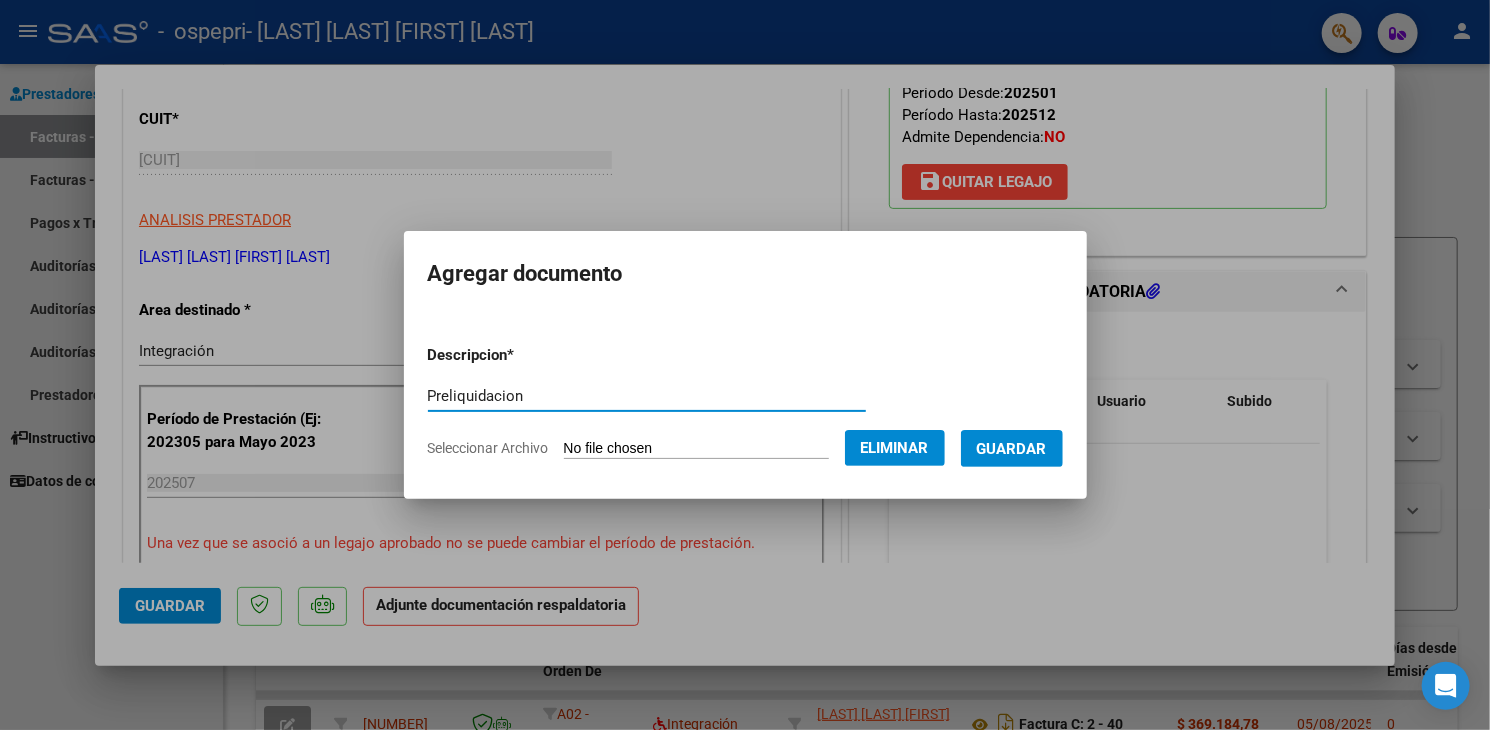 type on "Preliquidacion" 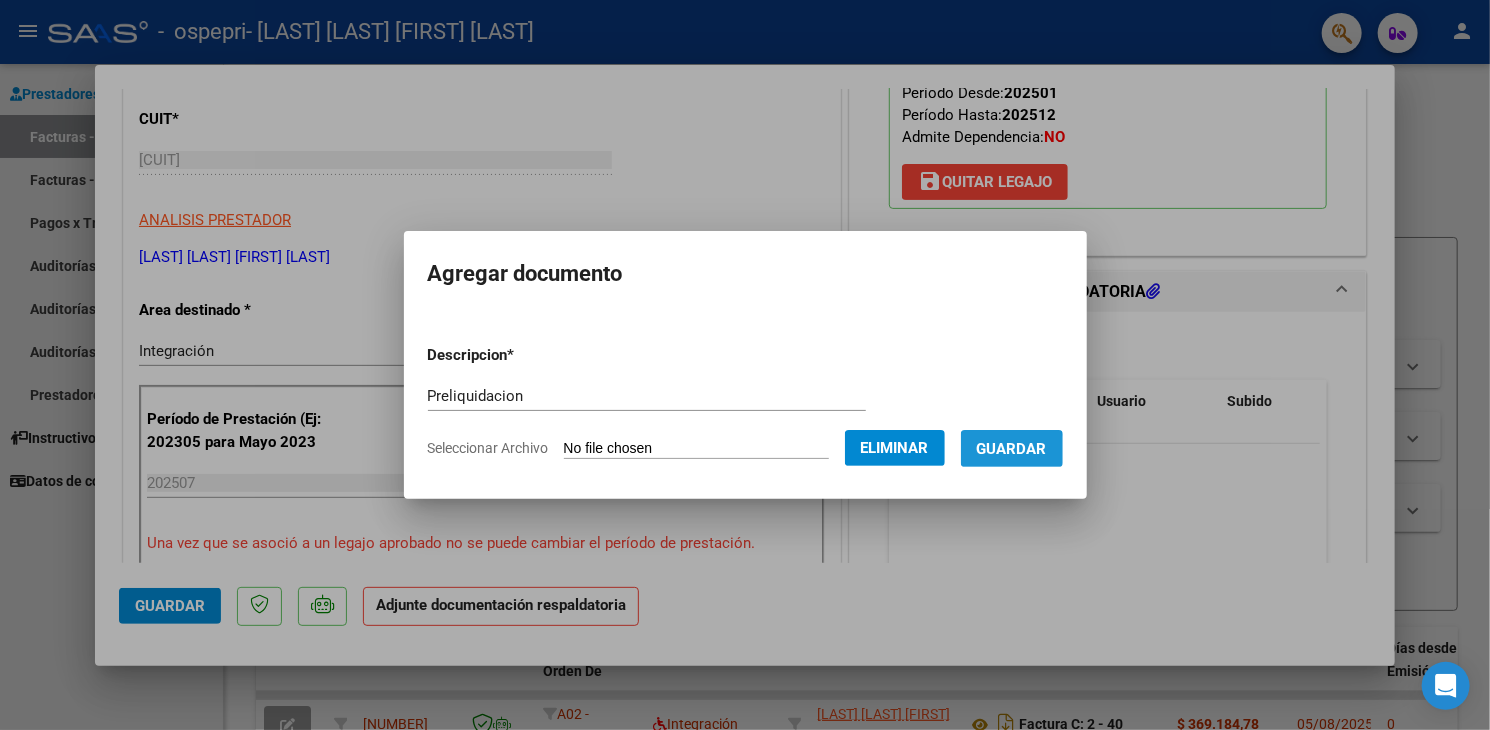 click on "Guardar" at bounding box center [1012, 449] 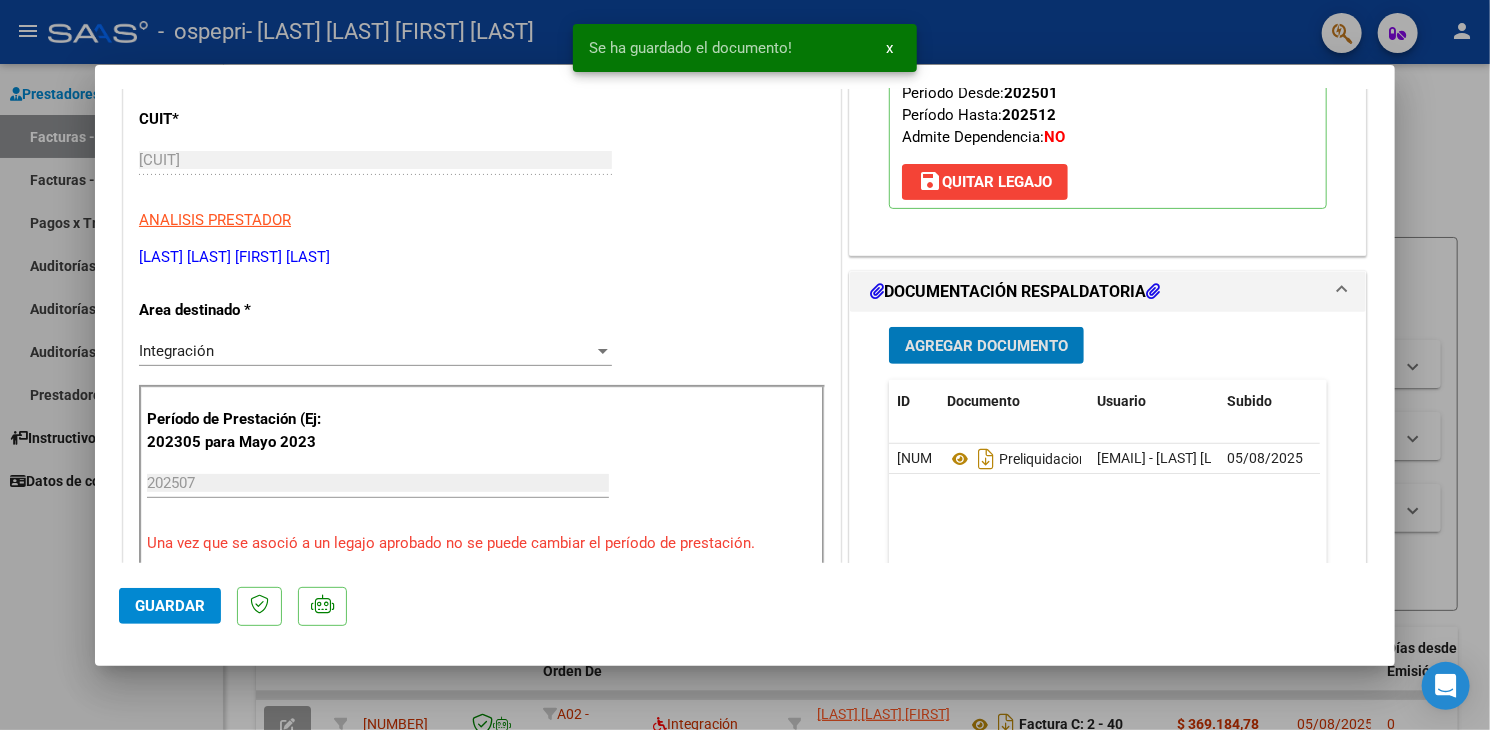 click on "Agregar Documento" at bounding box center (986, 346) 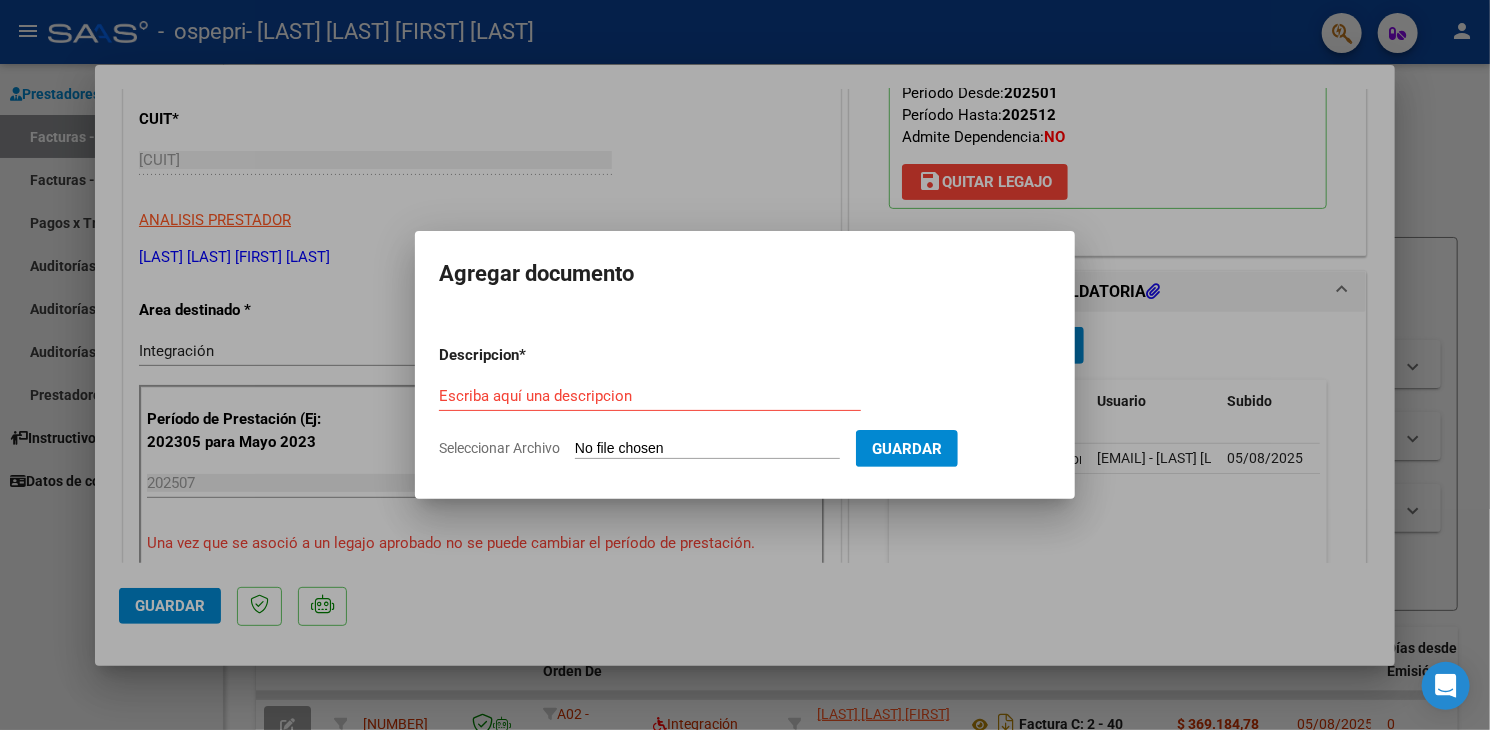 click on "Seleccionar Archivo" at bounding box center [707, 449] 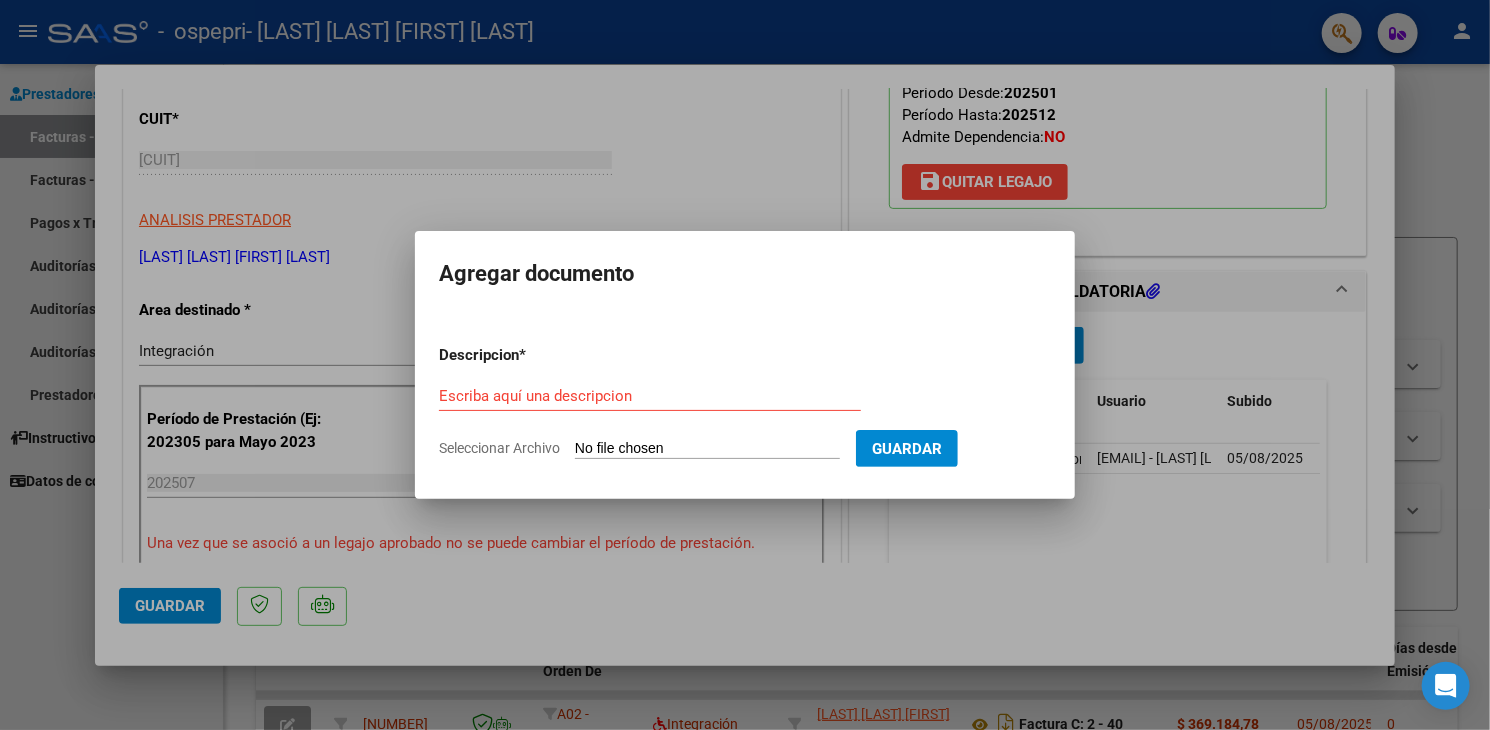 click on "Seleccionar Archivo" at bounding box center (707, 449) 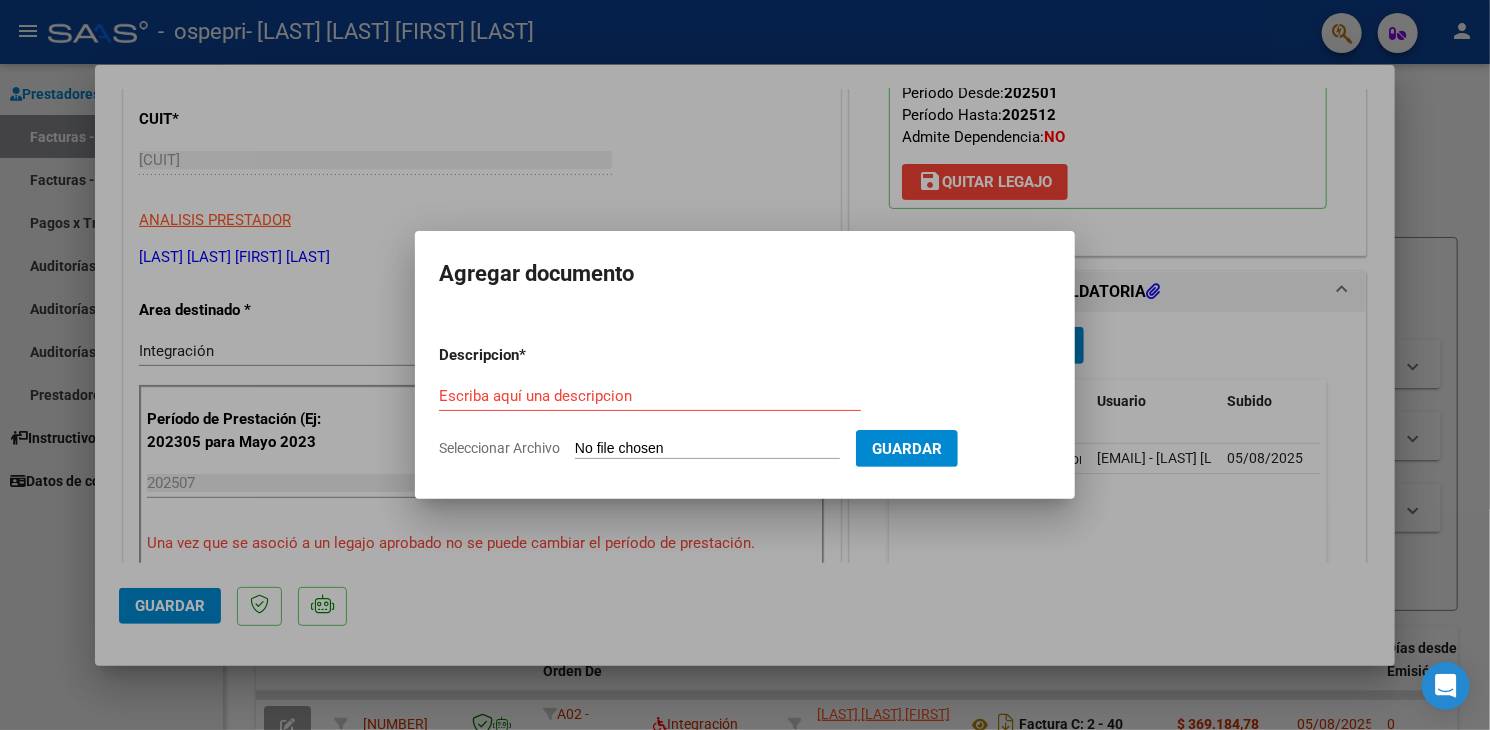 type on "C:\fakepath\asist,[LAST], Julio.jpeg" 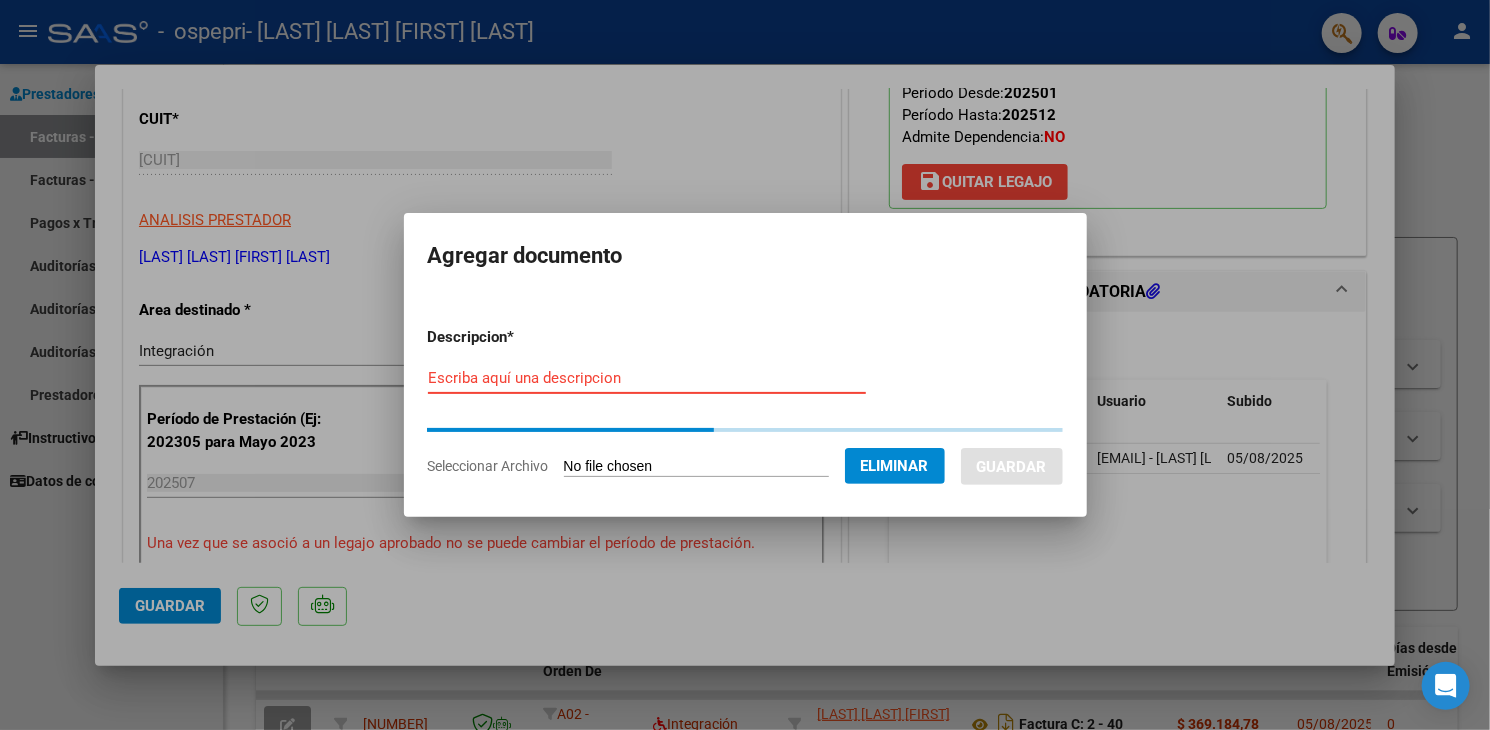 click on "Escriba aquí una descripcion" at bounding box center [647, 378] 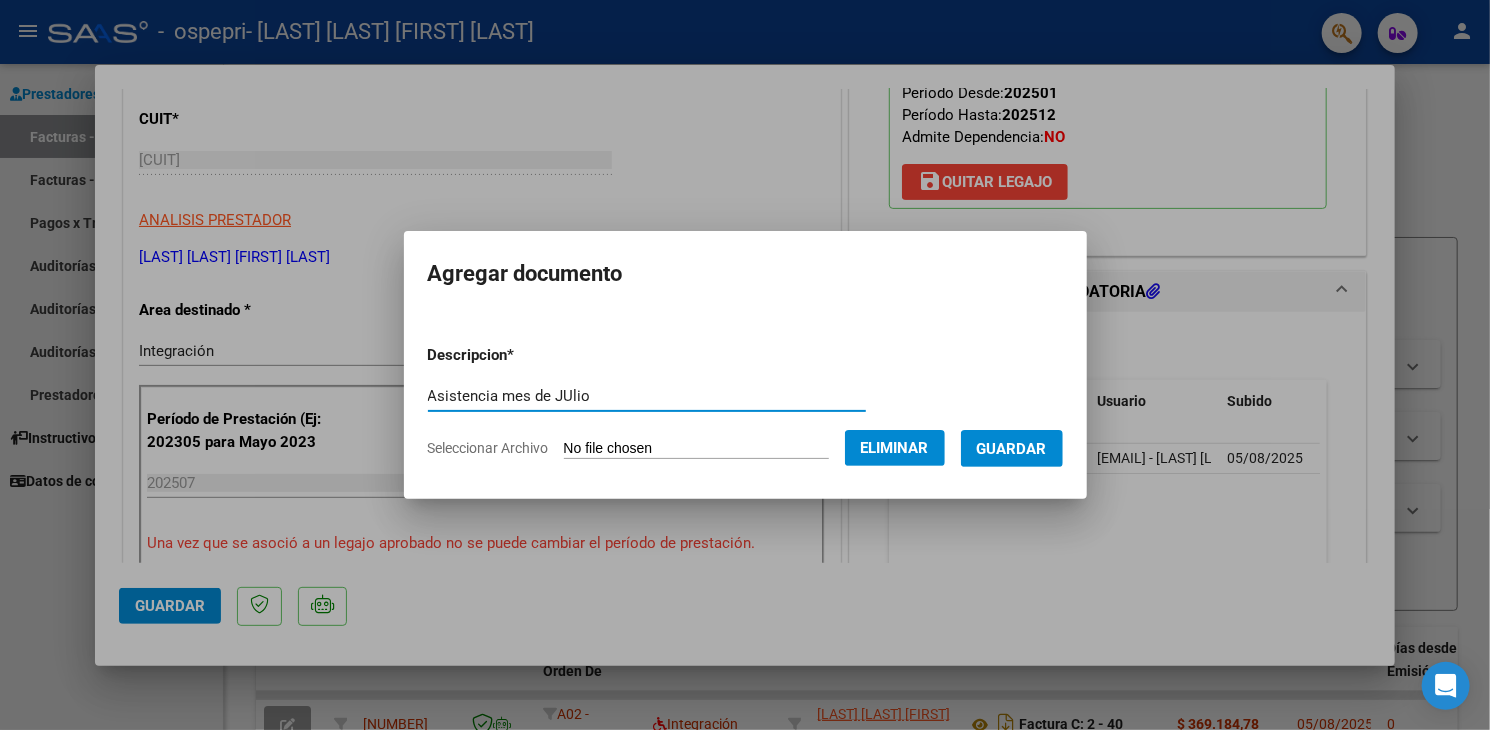click on "Asistencia mes de JUlio" at bounding box center [647, 396] 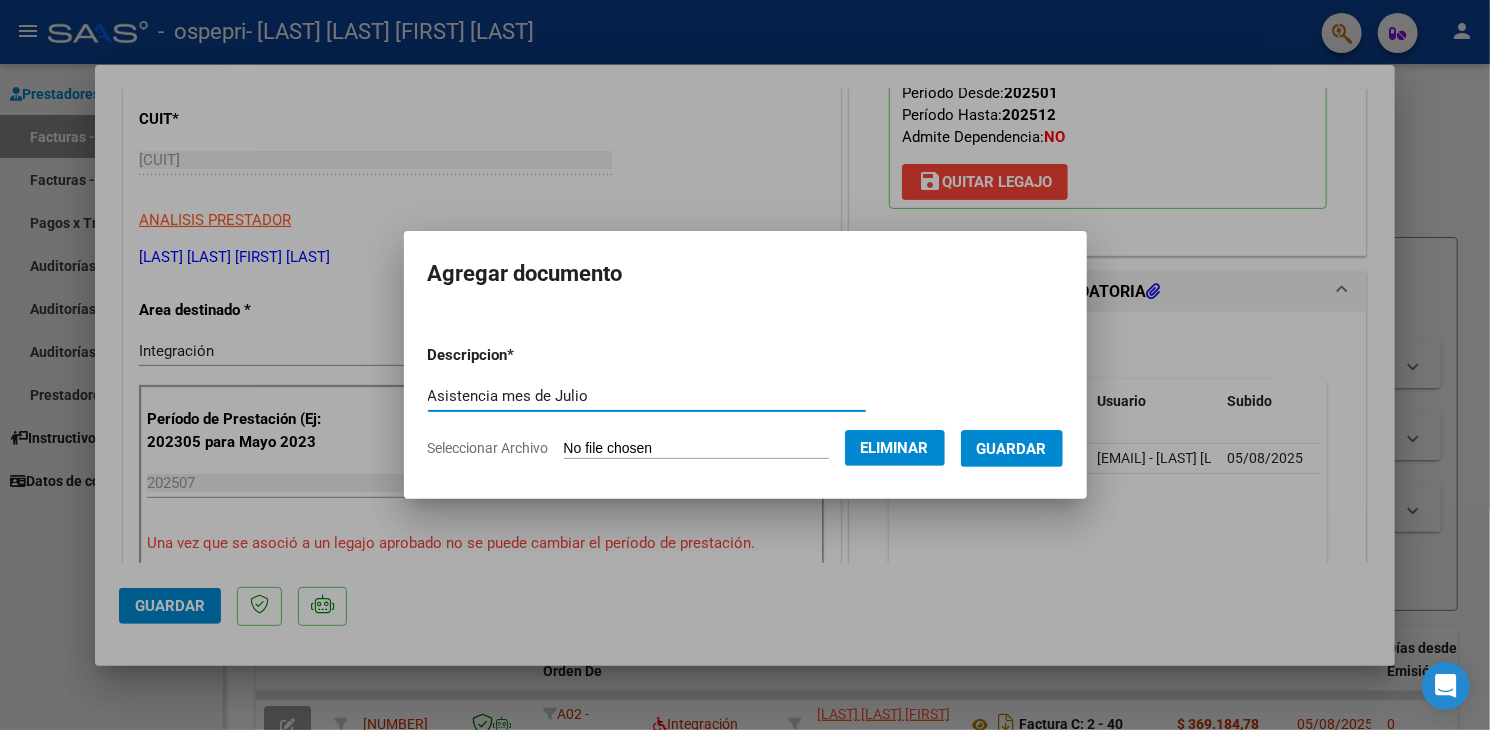 click on "Asistencia mes de Julio" at bounding box center (647, 396) 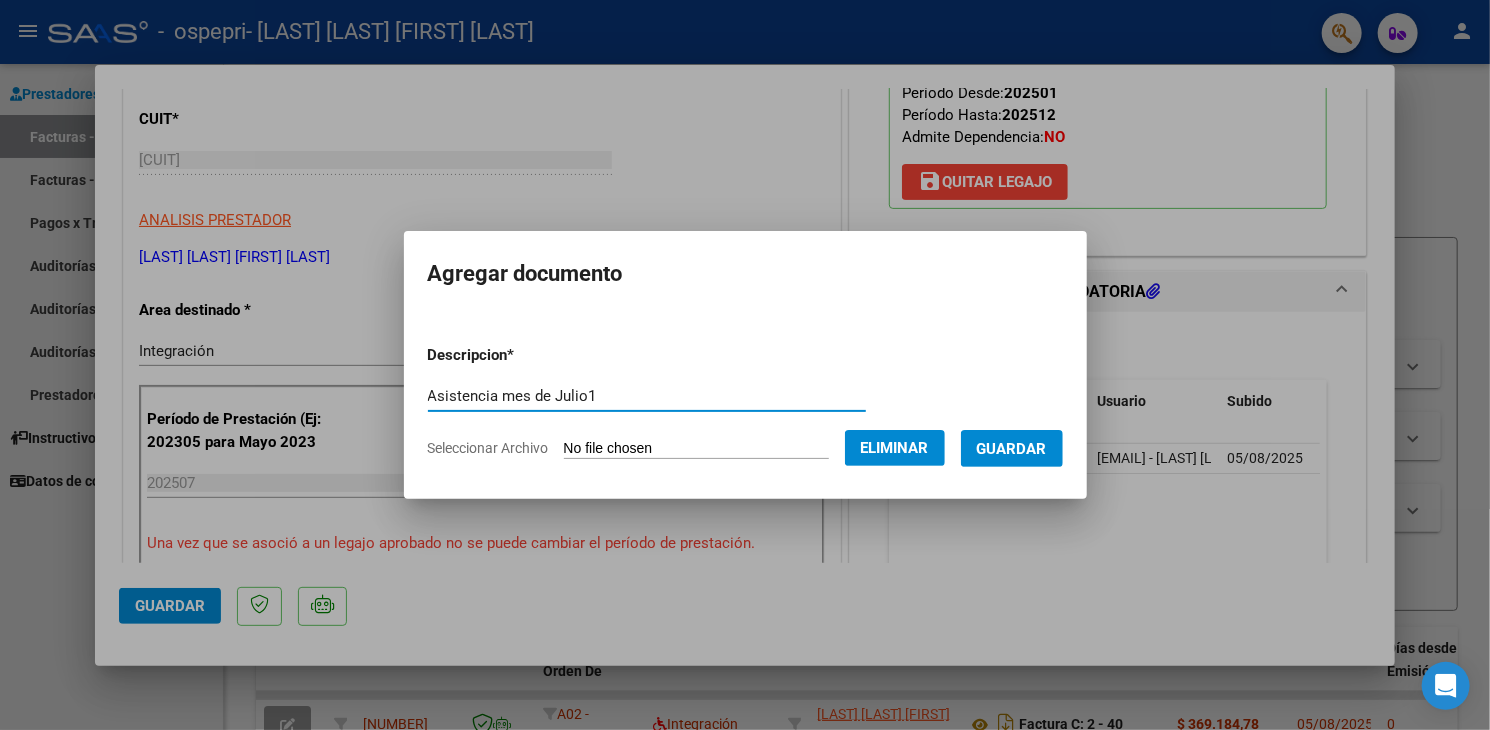 type on "Asistencia mes de Julio1" 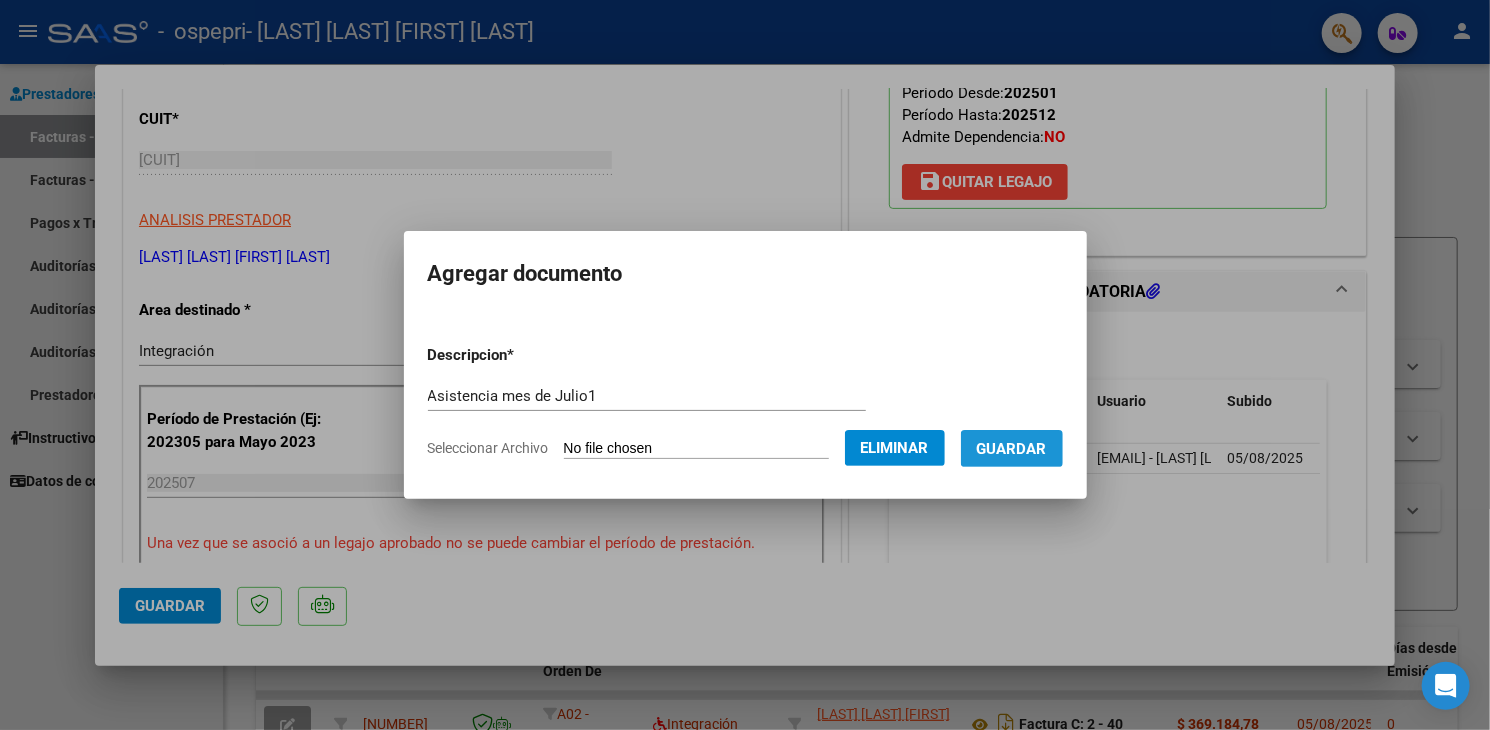 click on "Guardar" at bounding box center (1012, 449) 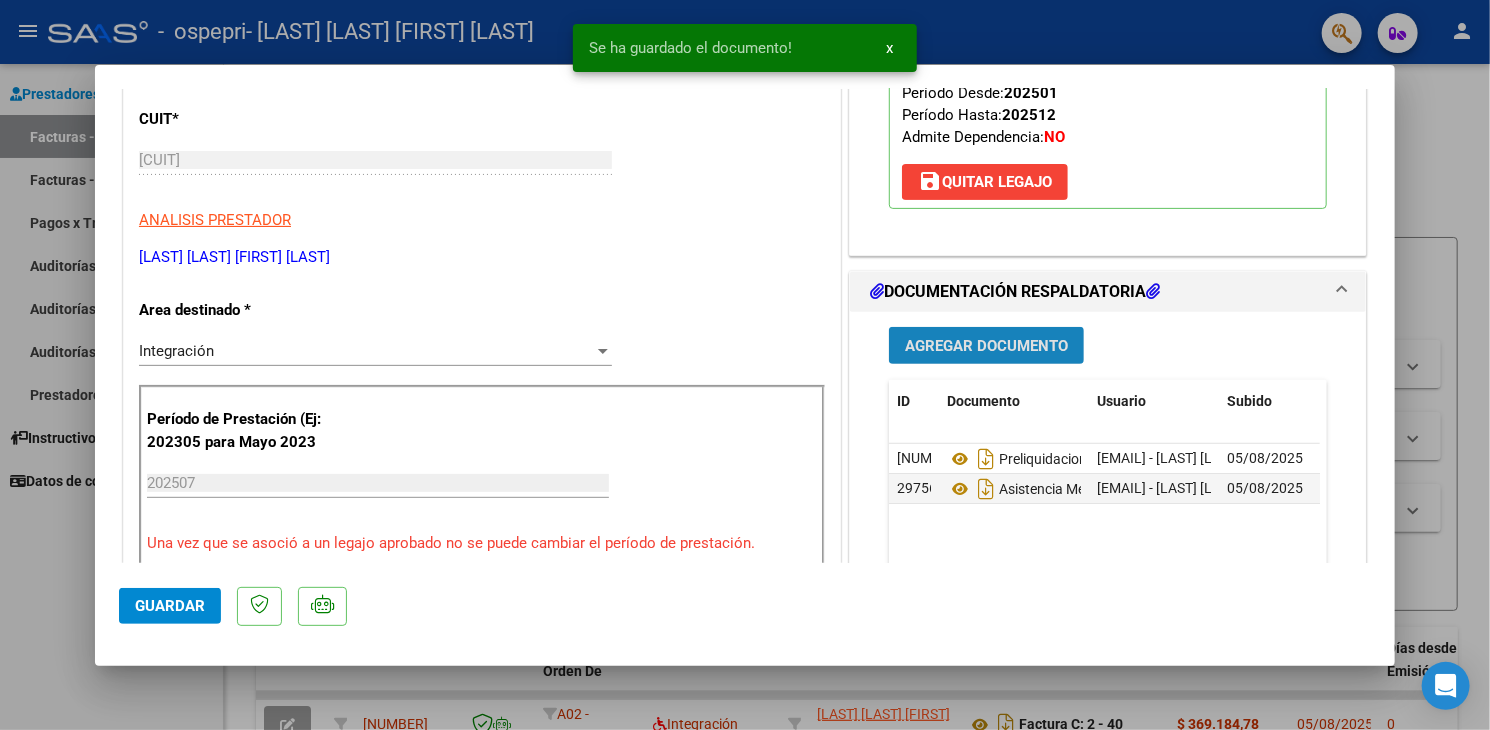 click on "Agregar Documento" at bounding box center [986, 346] 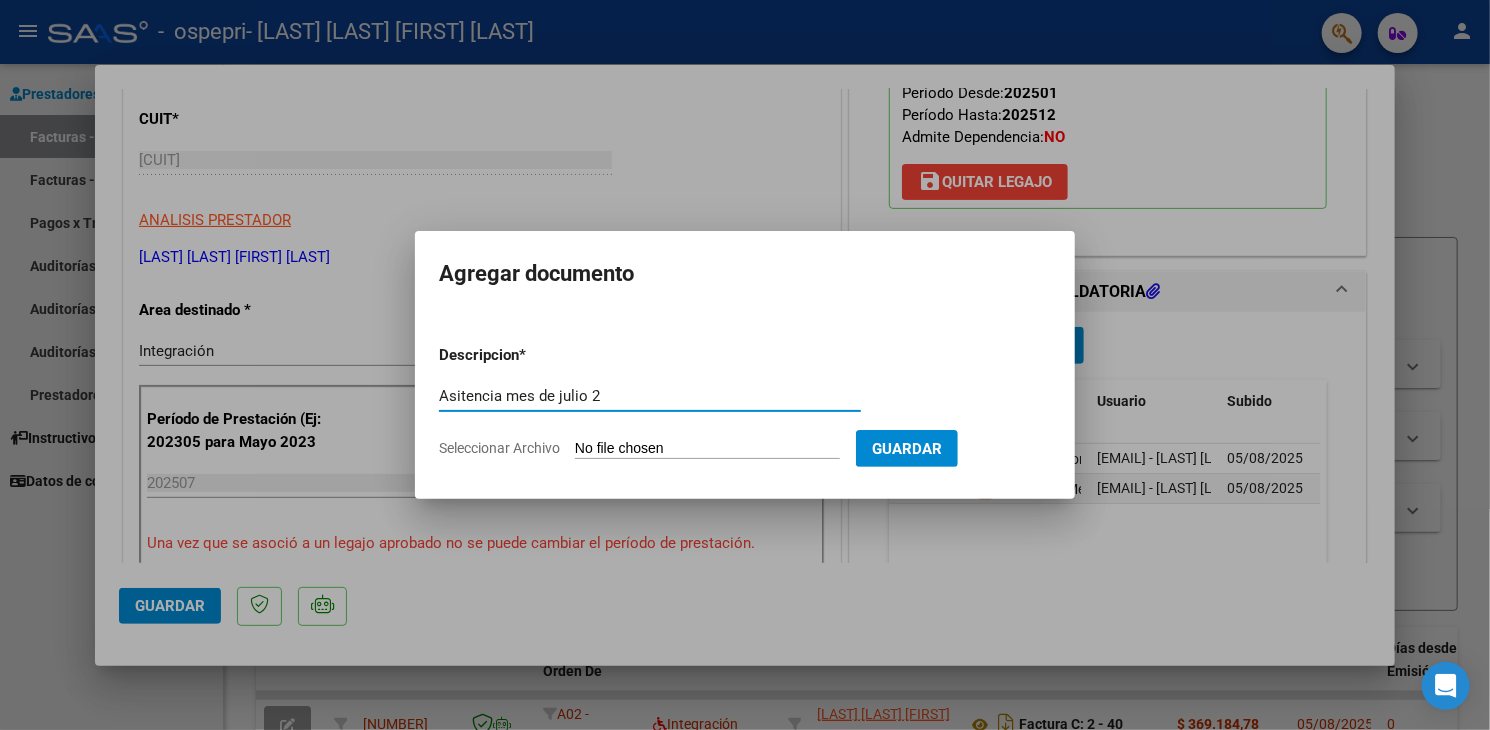 type on "Asitencia mes de julio 2" 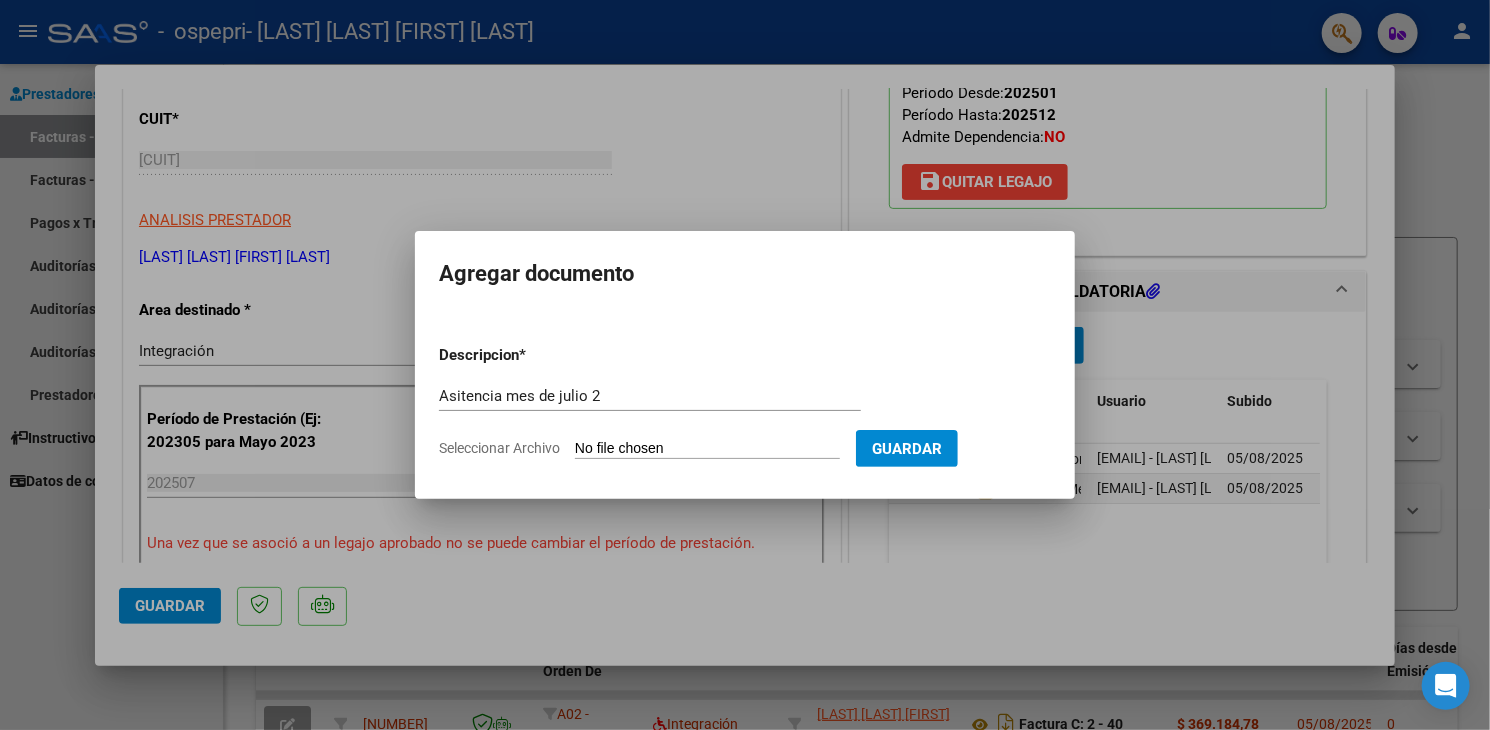 click on "Seleccionar Archivo" at bounding box center (707, 449) 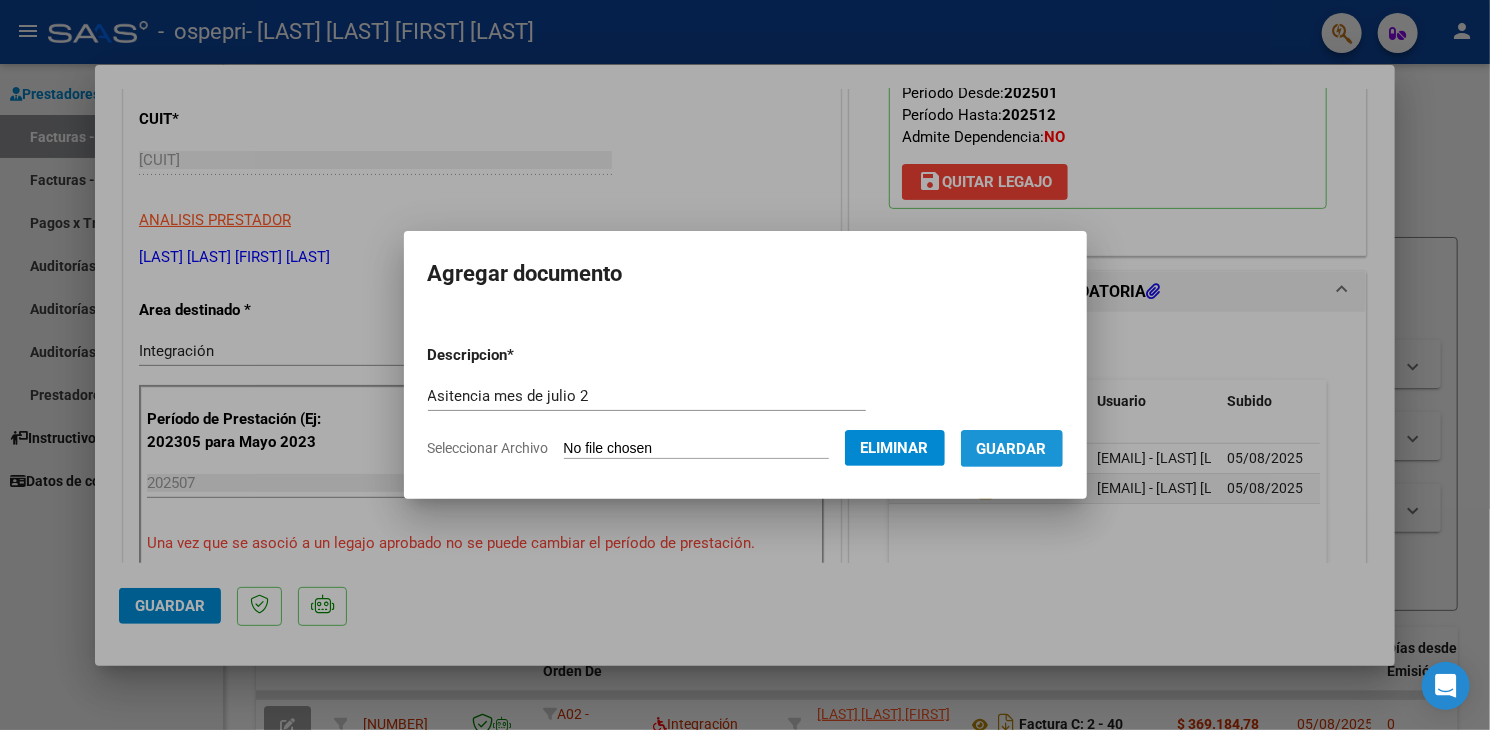 click on "Guardar" at bounding box center [1012, 448] 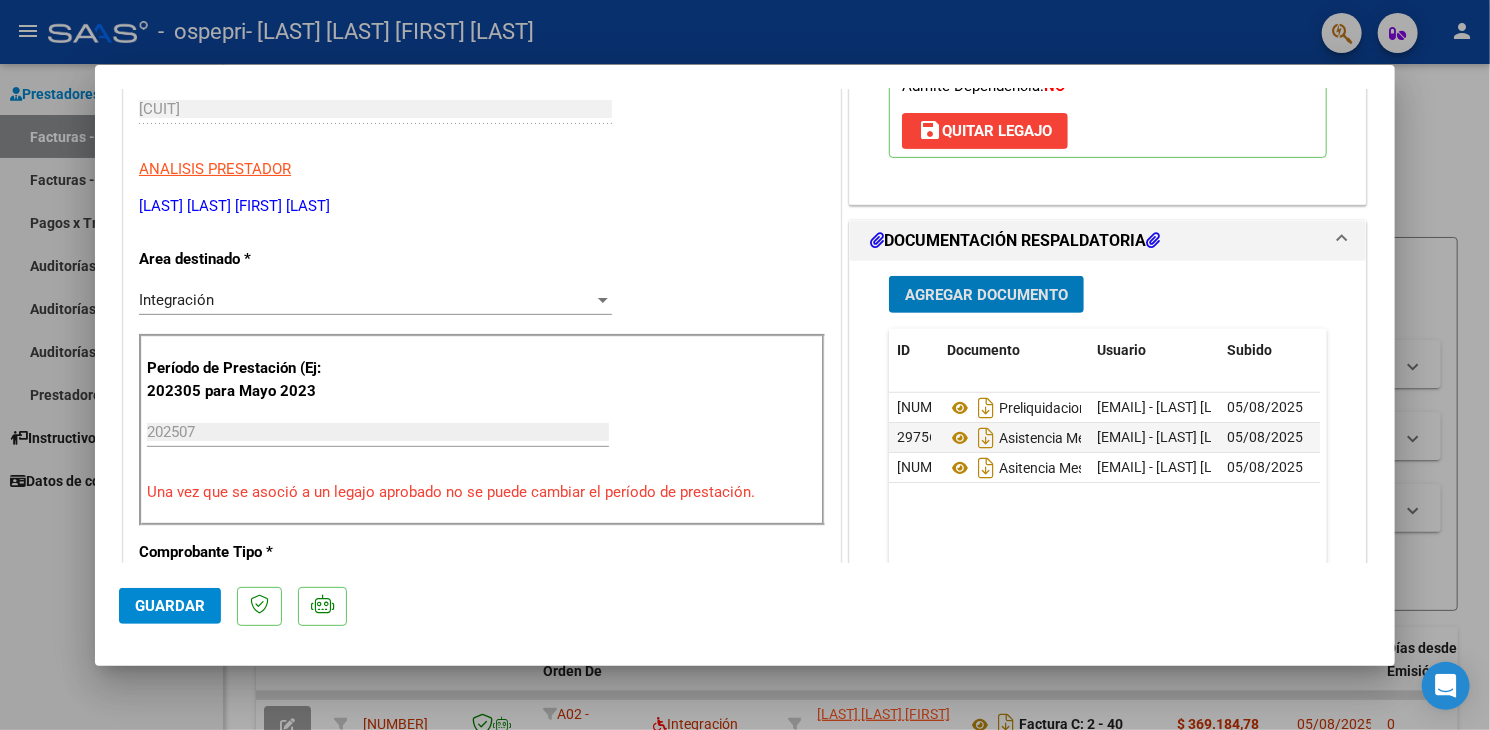 scroll, scrollTop: 400, scrollLeft: 0, axis: vertical 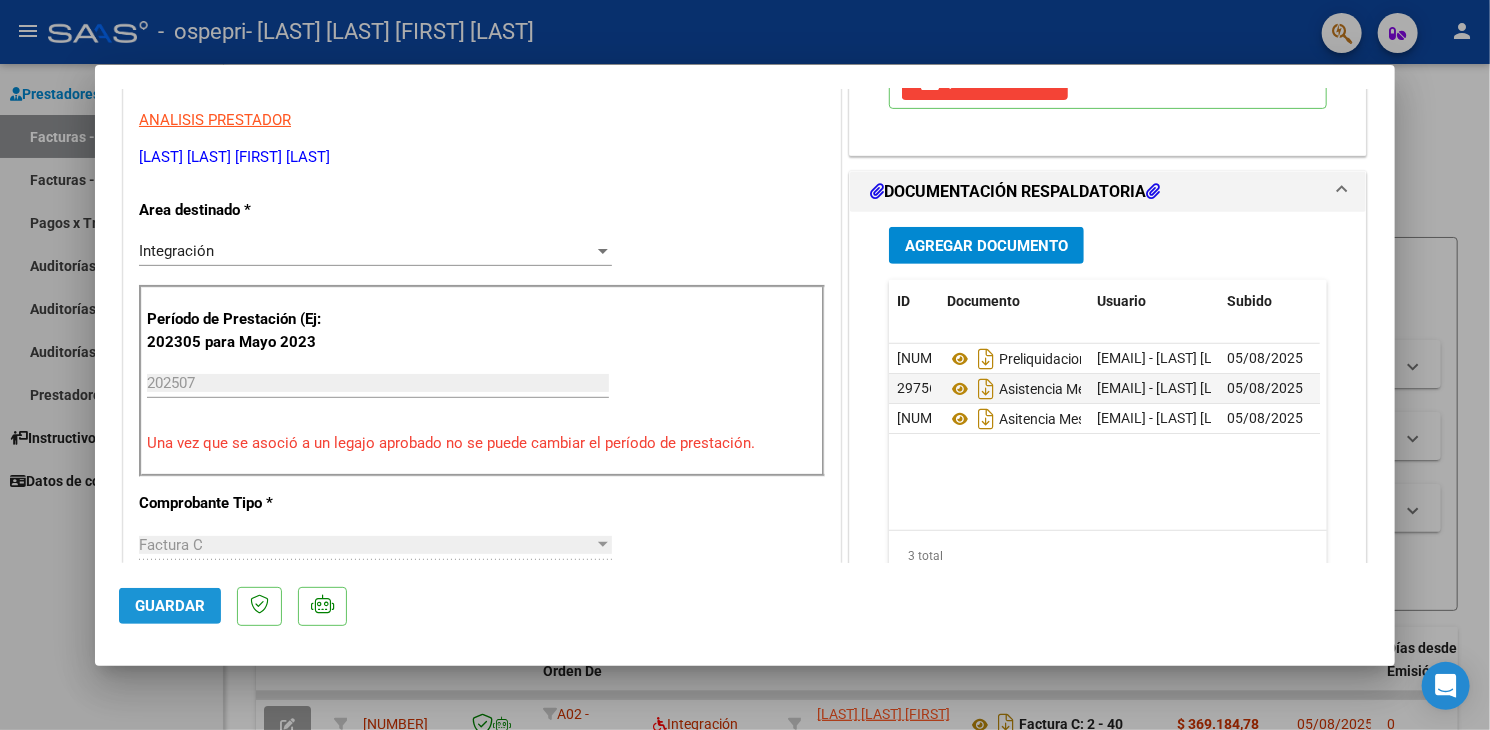 click on "Guardar" 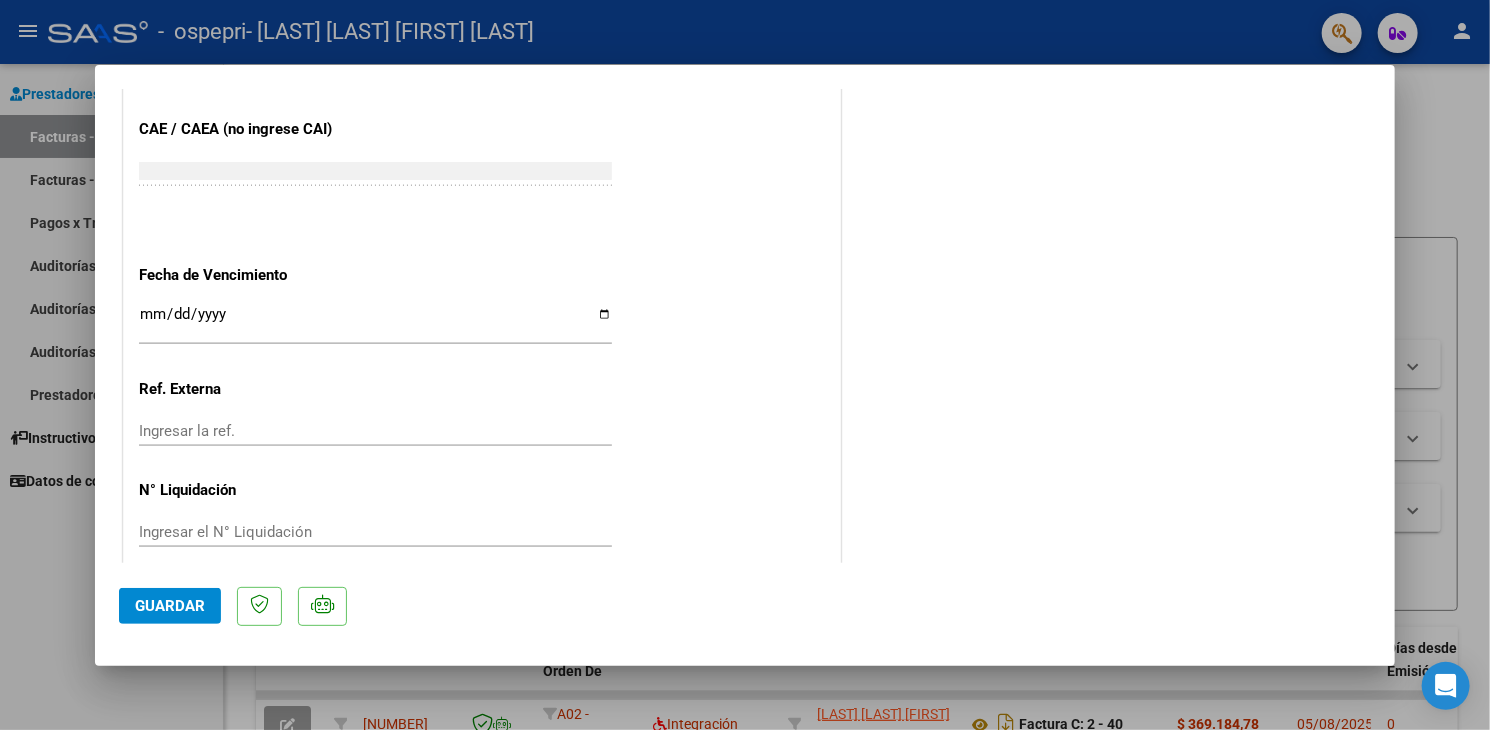 scroll, scrollTop: 1313, scrollLeft: 0, axis: vertical 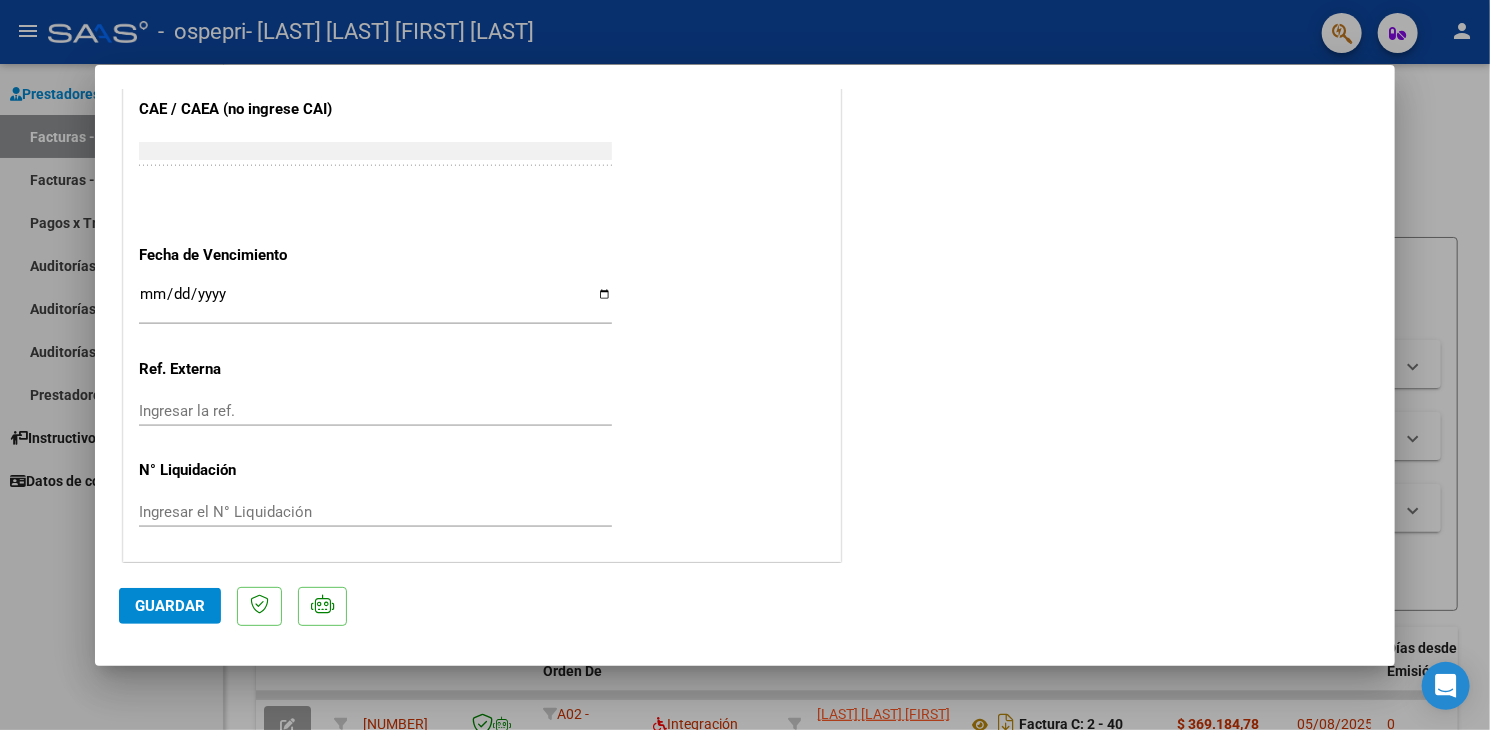 click at bounding box center (745, 365) 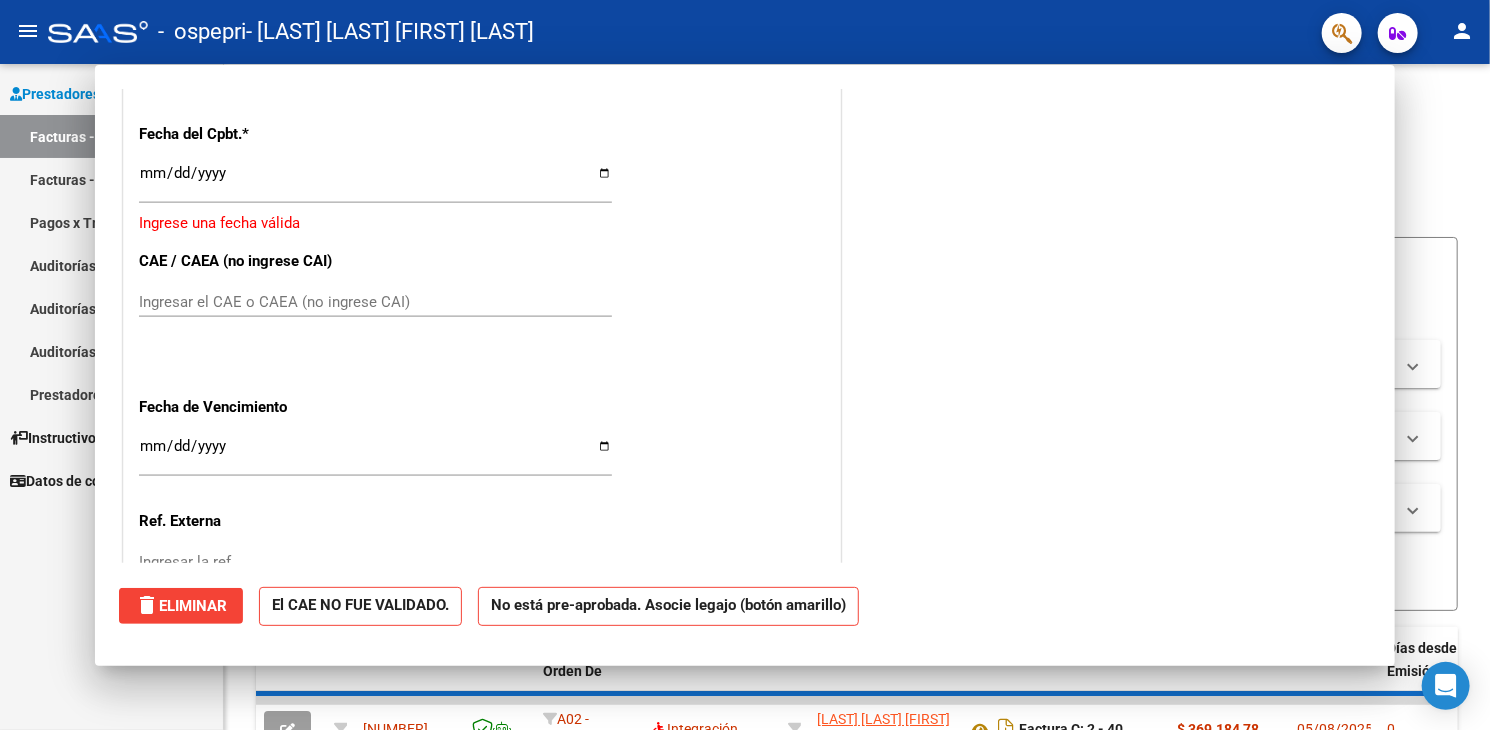 scroll, scrollTop: 1252, scrollLeft: 0, axis: vertical 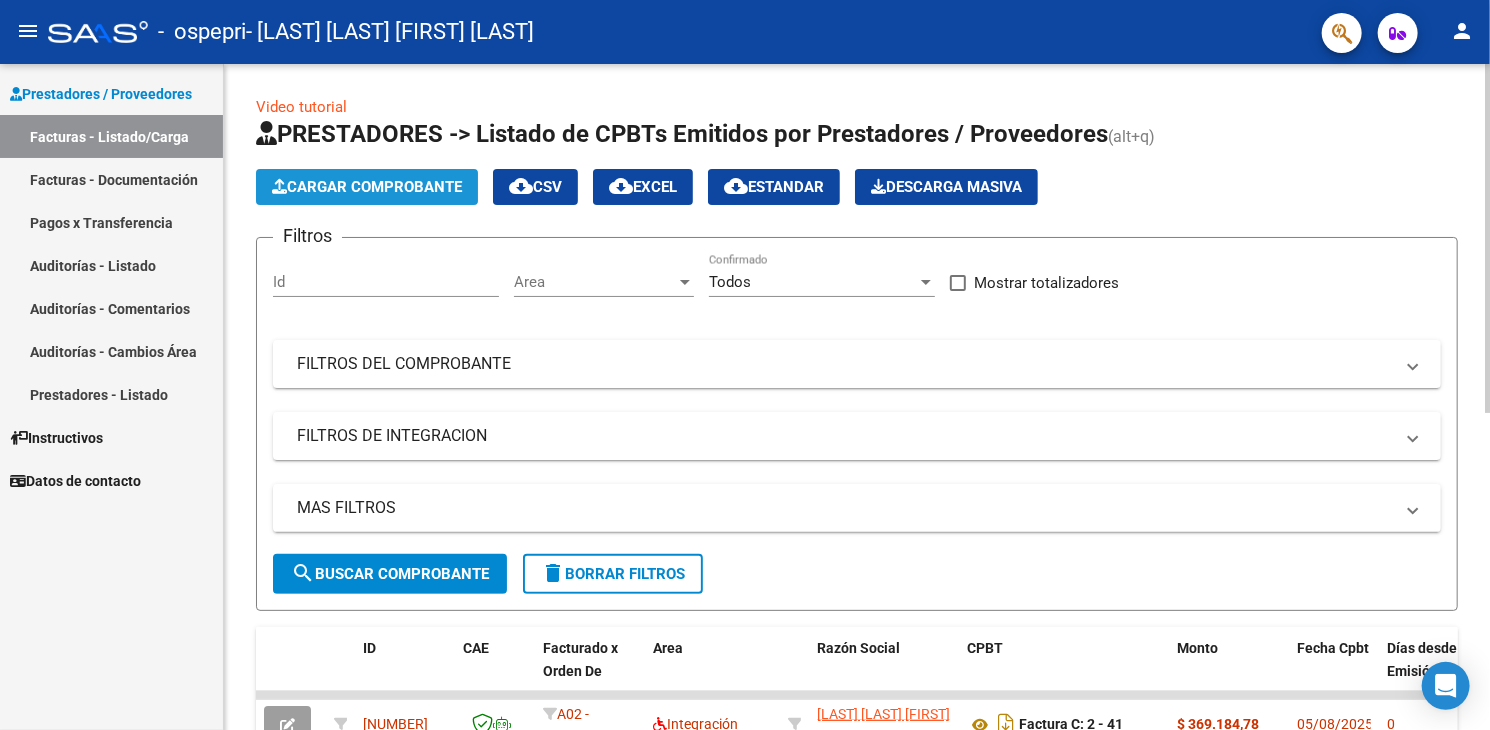 click on "Cargar Comprobante" 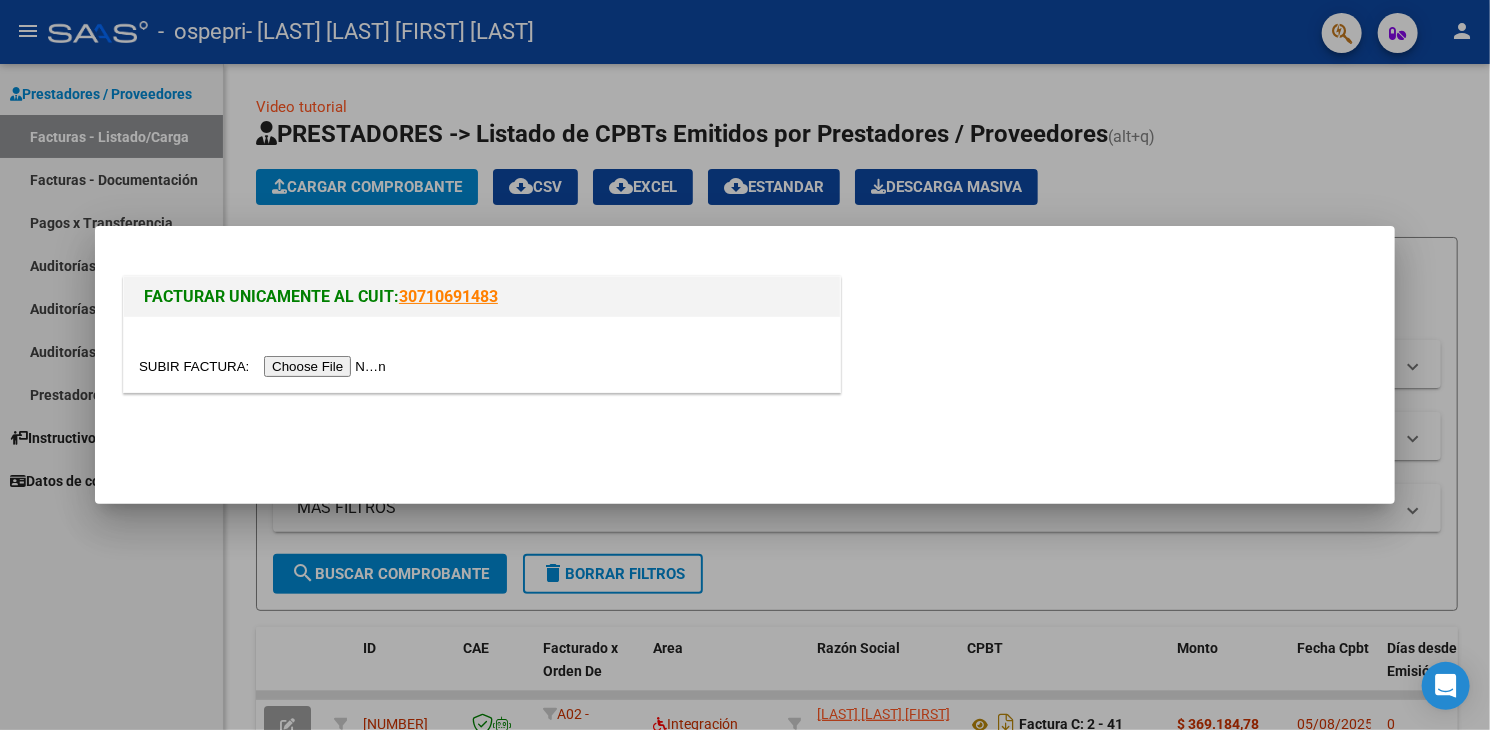click at bounding box center (265, 366) 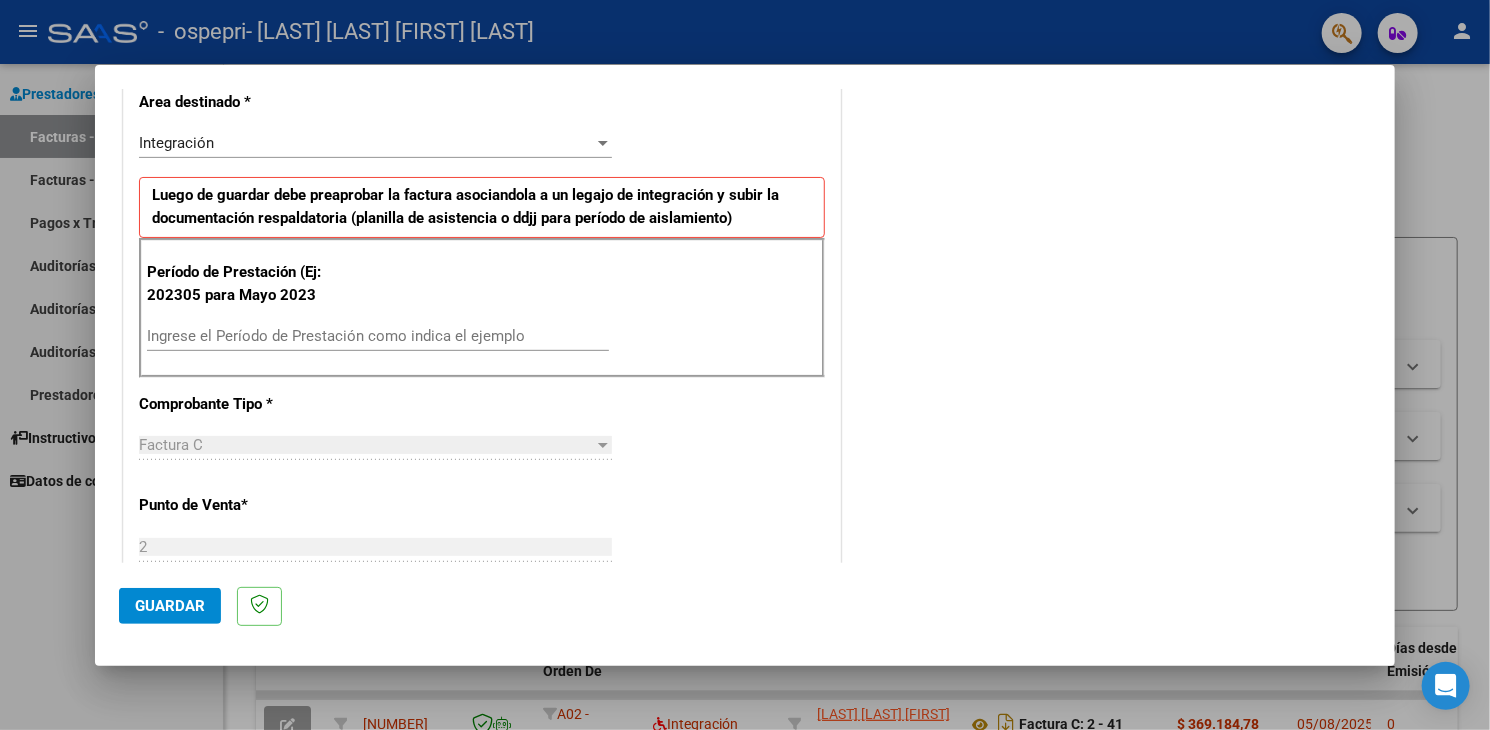 scroll, scrollTop: 500, scrollLeft: 0, axis: vertical 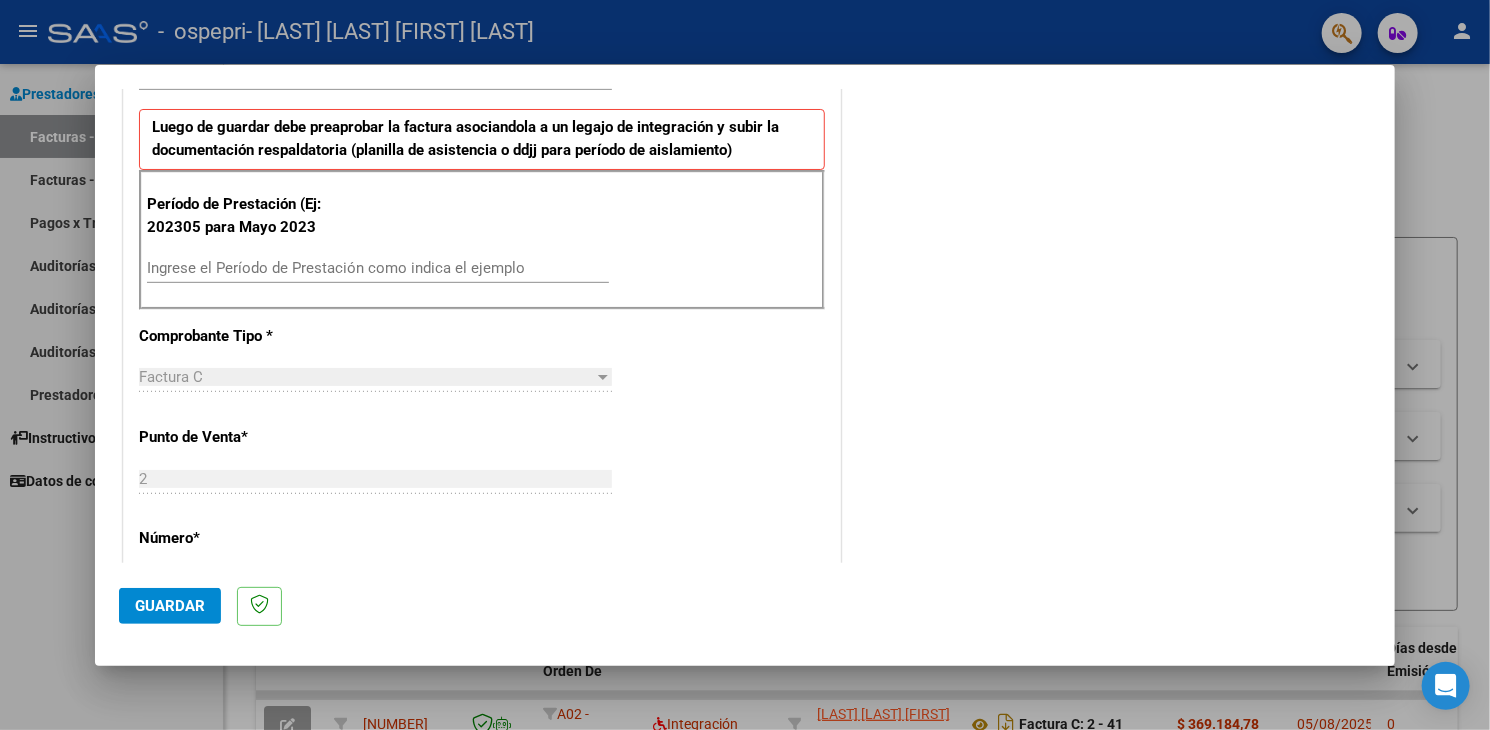 click on "Ingrese el Período de Prestación como indica el ejemplo" at bounding box center [378, 268] 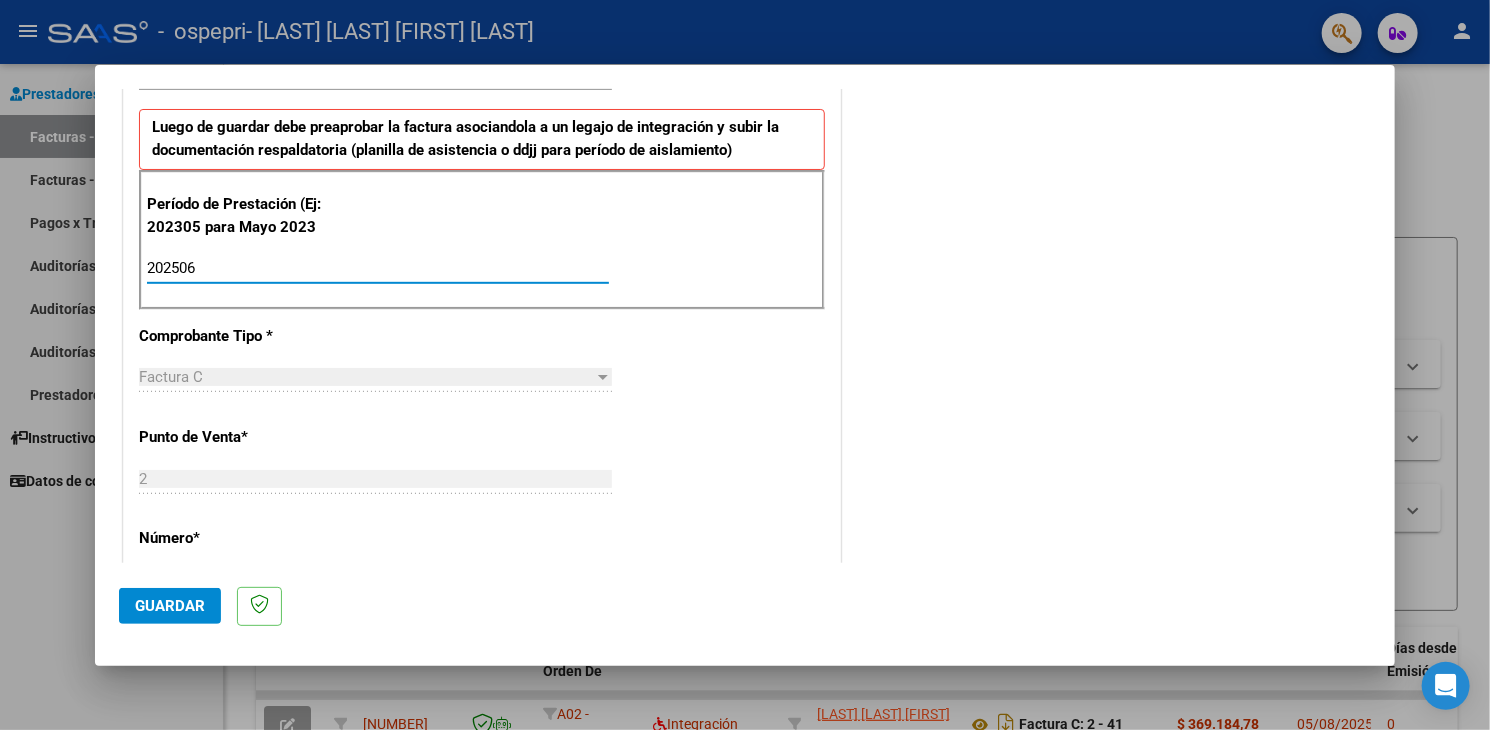 type on "202506" 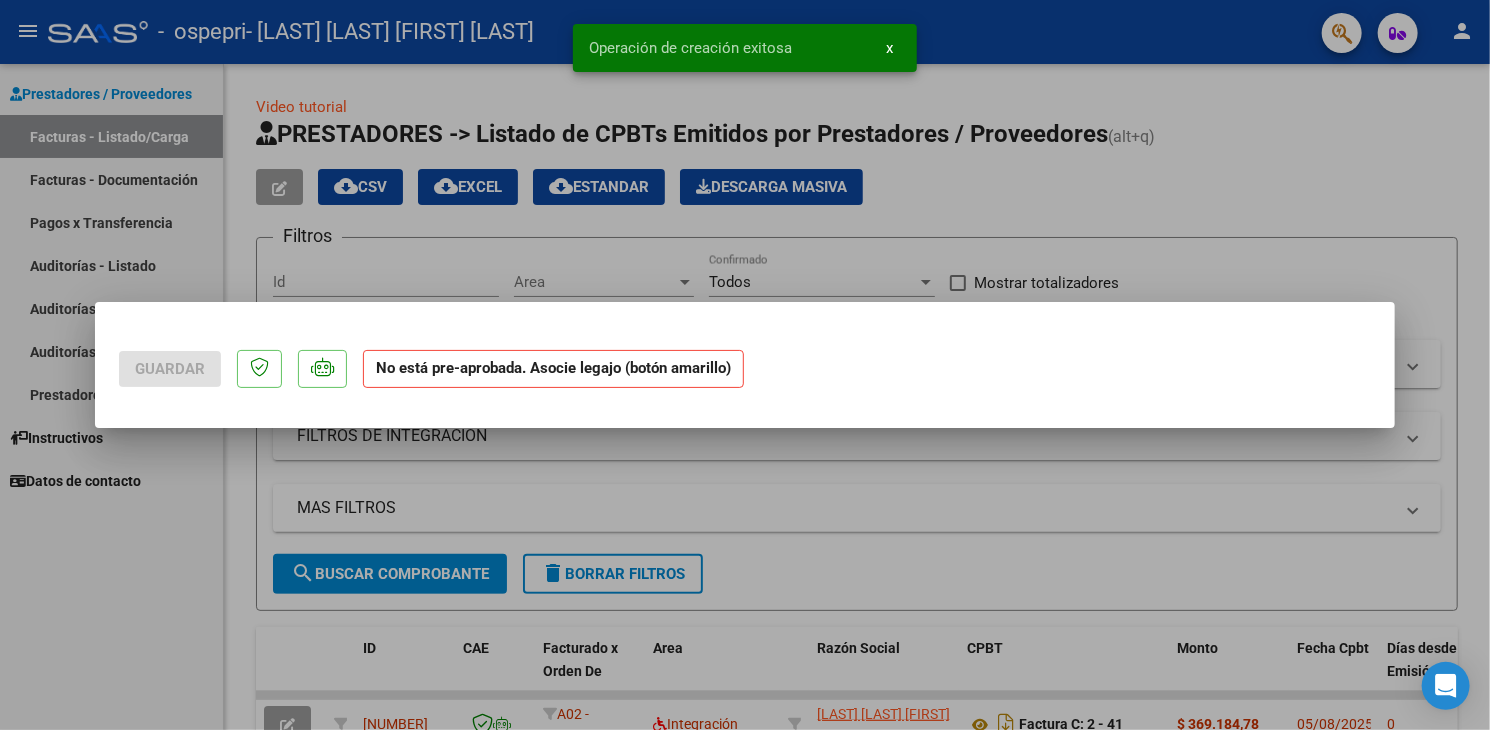 scroll, scrollTop: 0, scrollLeft: 0, axis: both 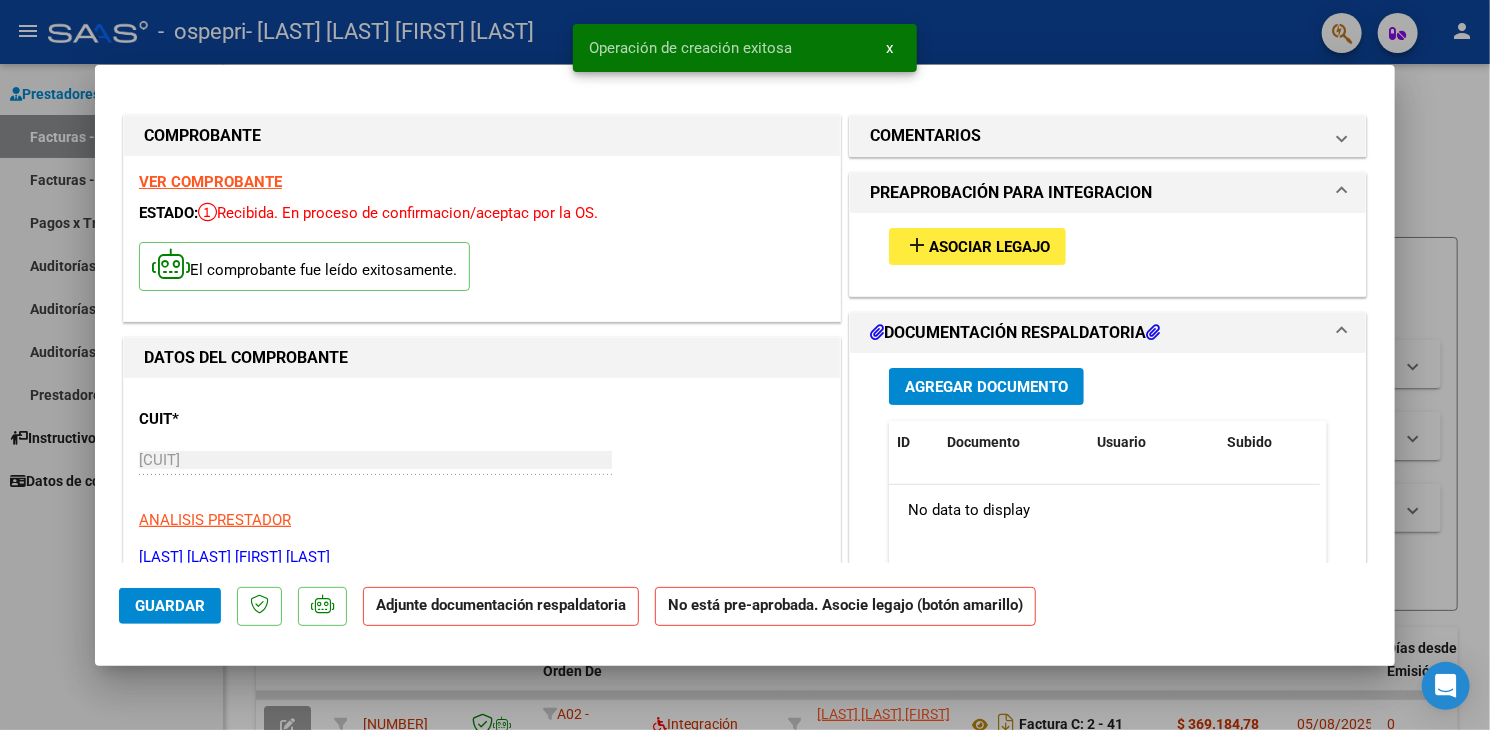 click on "Asociar Legajo" at bounding box center (989, 247) 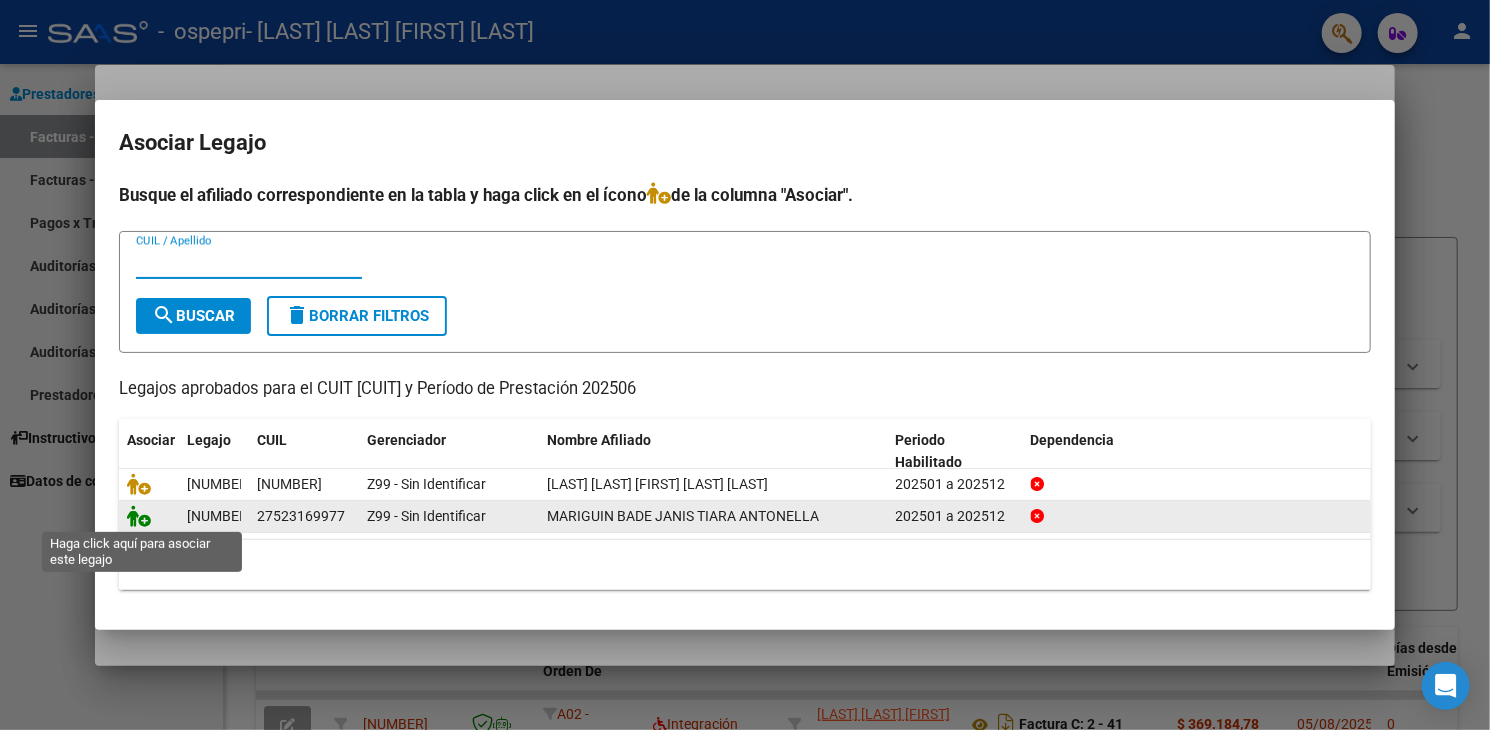 click 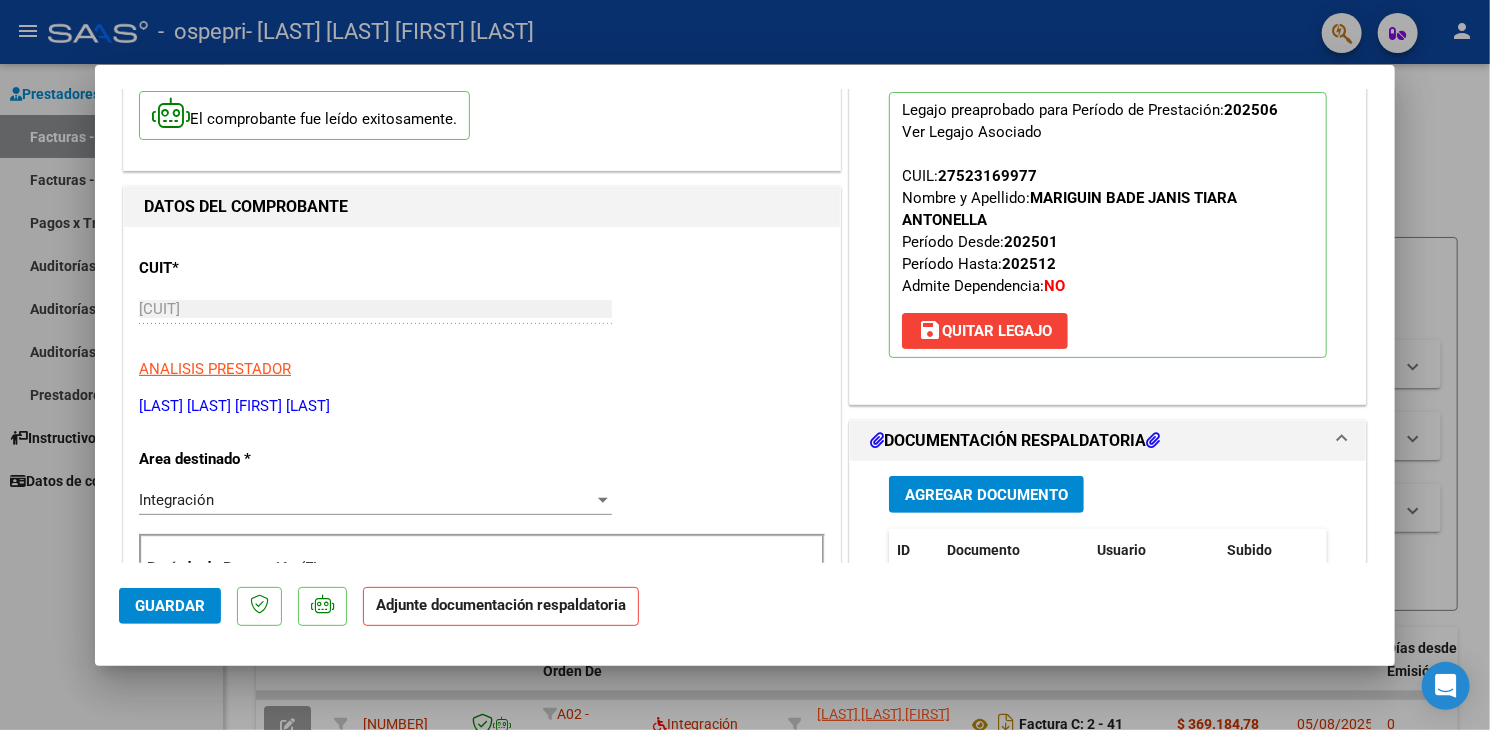 scroll, scrollTop: 200, scrollLeft: 0, axis: vertical 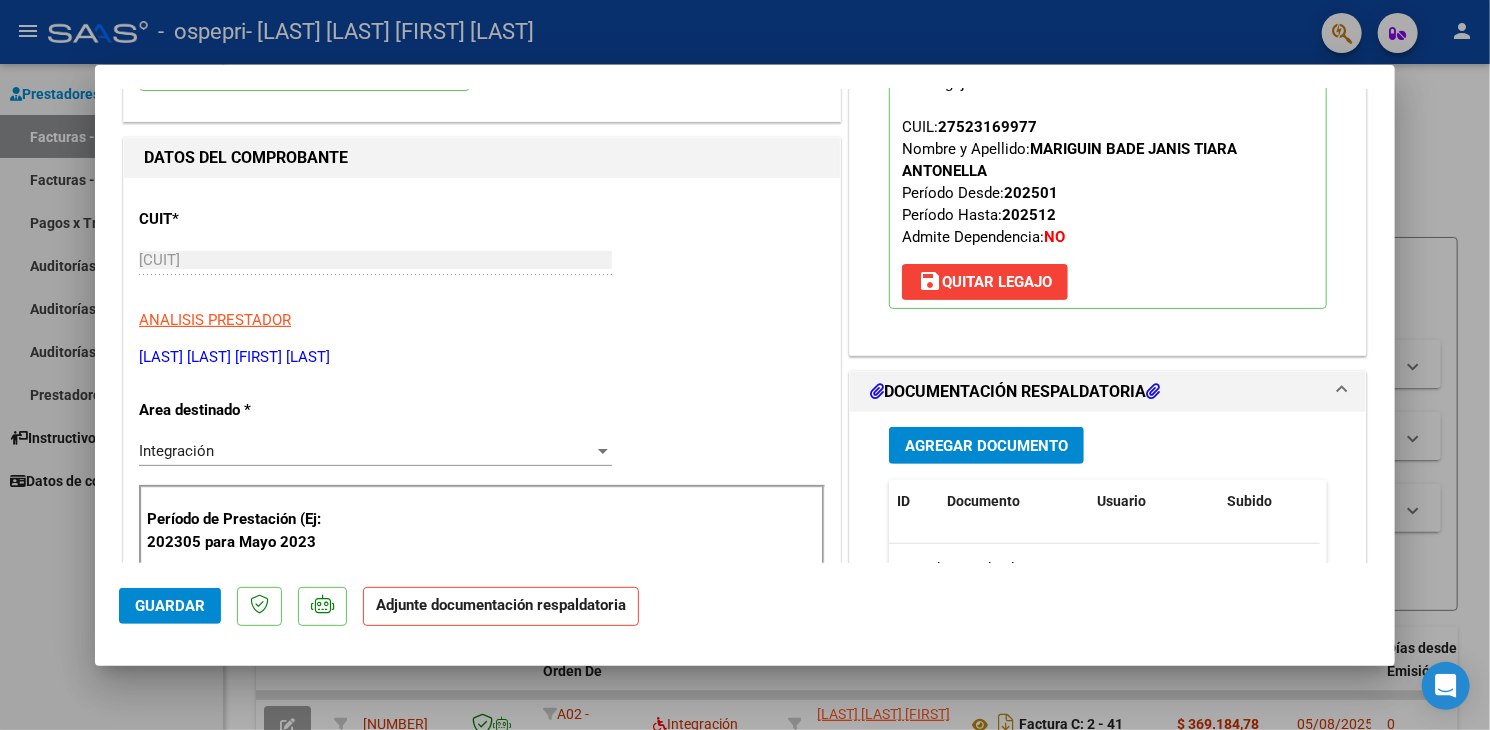 click on "Agregar Documento" at bounding box center [986, 446] 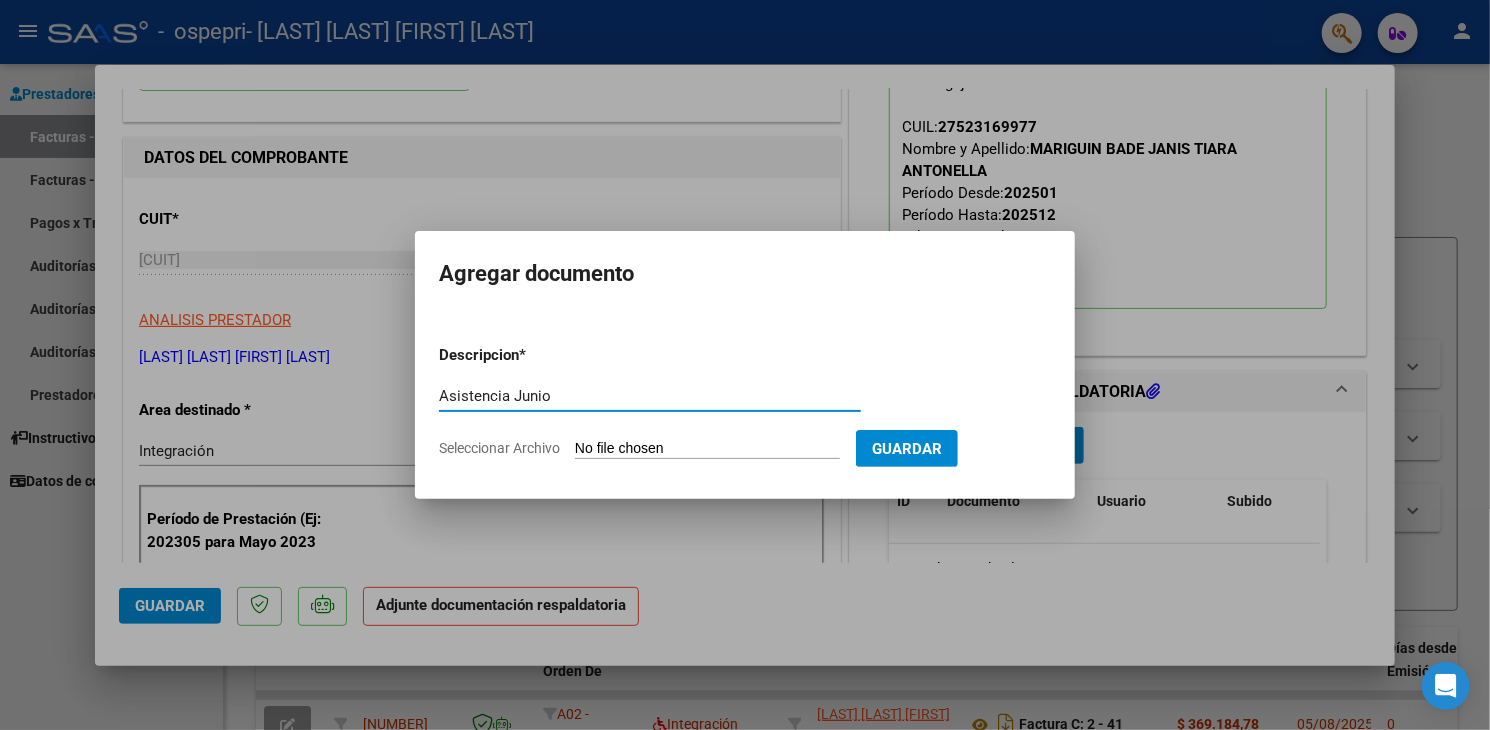 click on "Asistencia Junio" at bounding box center (650, 396) 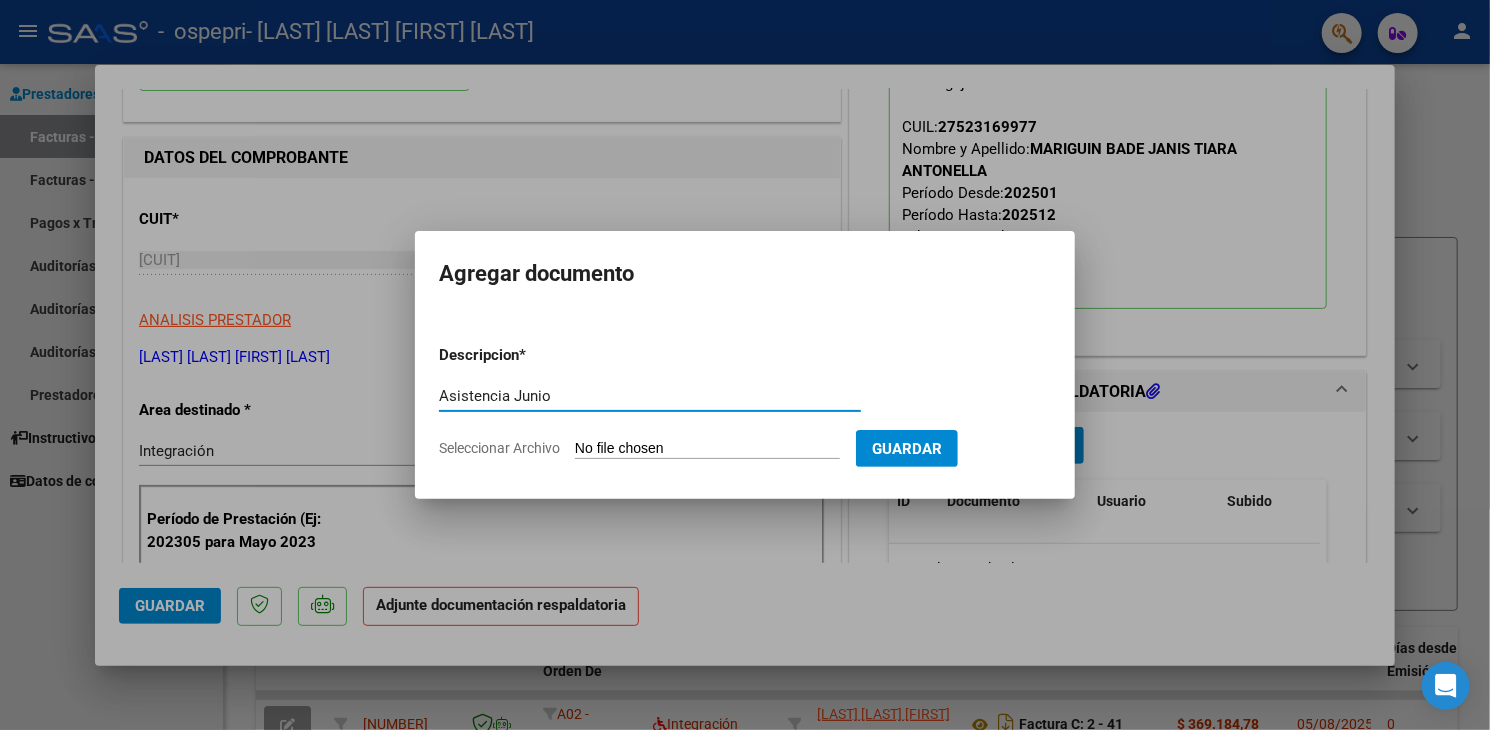 type on "Asistencia Junio" 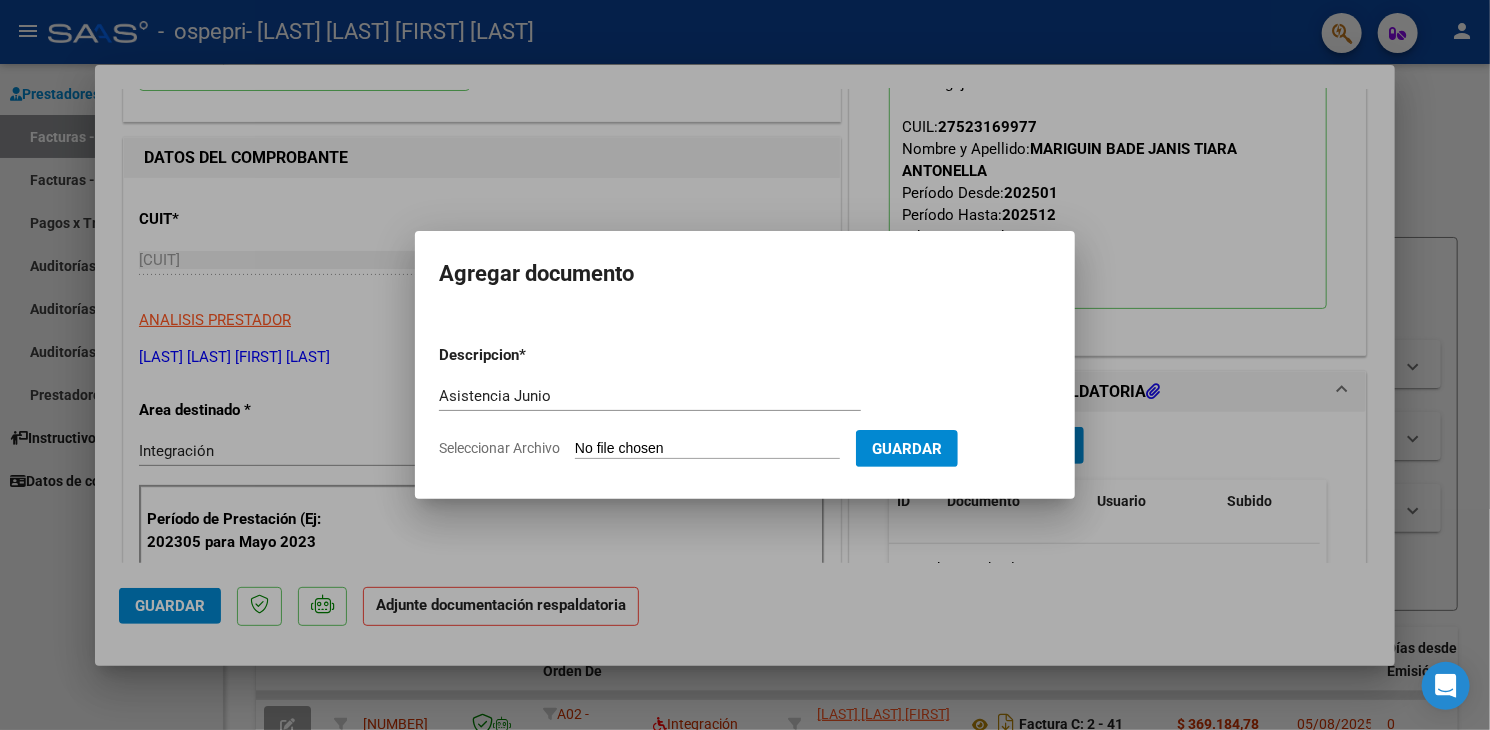 click on "Seleccionar Archivo" at bounding box center (707, 449) 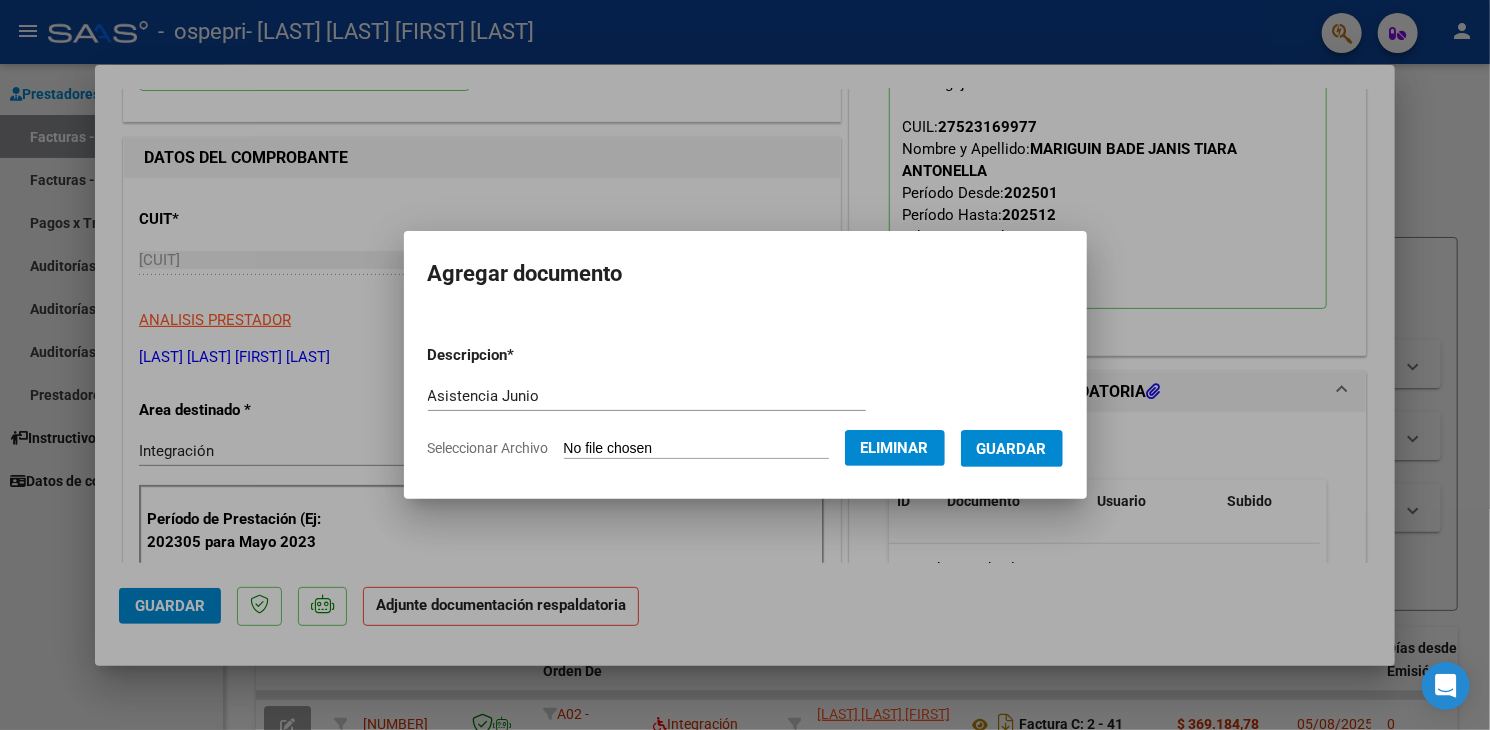 click on "Guardar" at bounding box center [1012, 449] 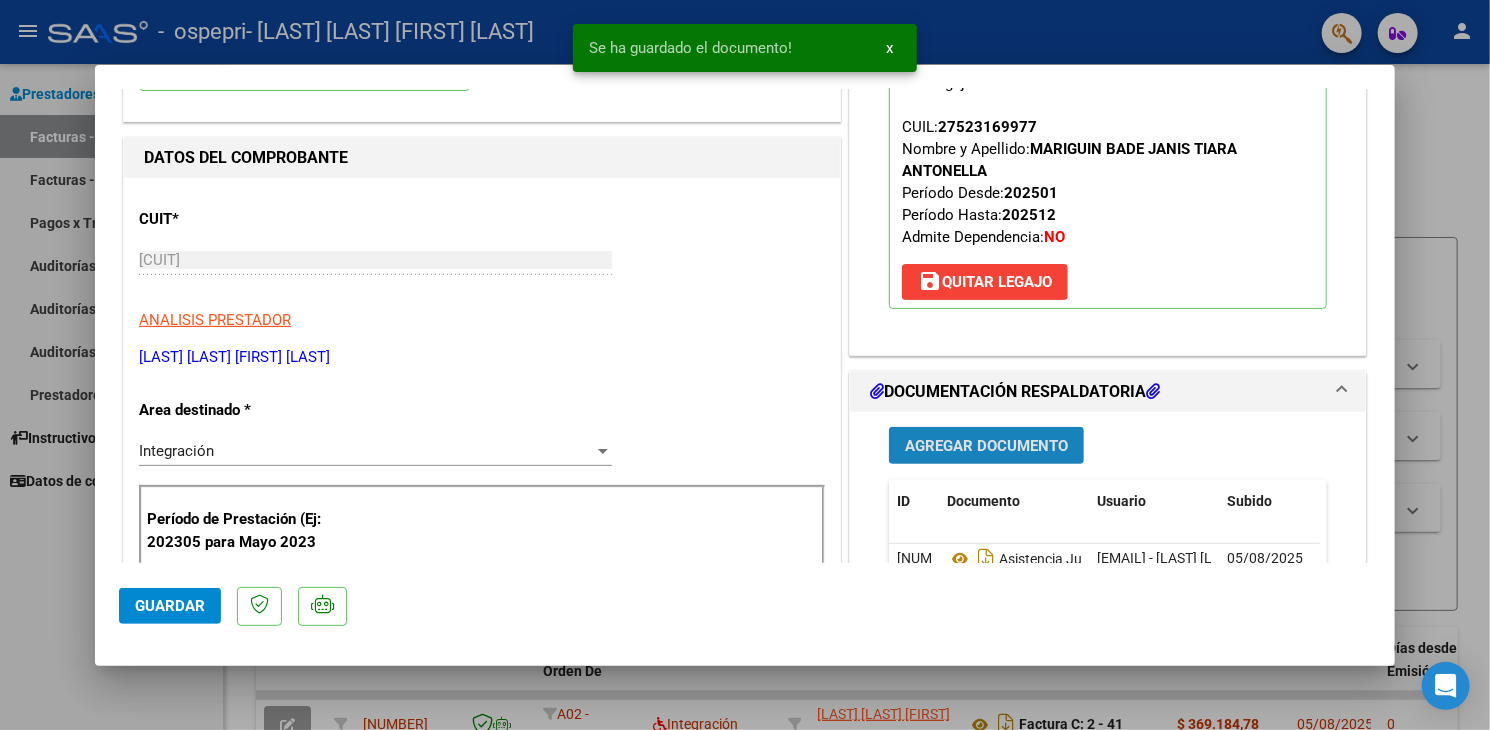 click on "Agregar Documento" at bounding box center (986, 446) 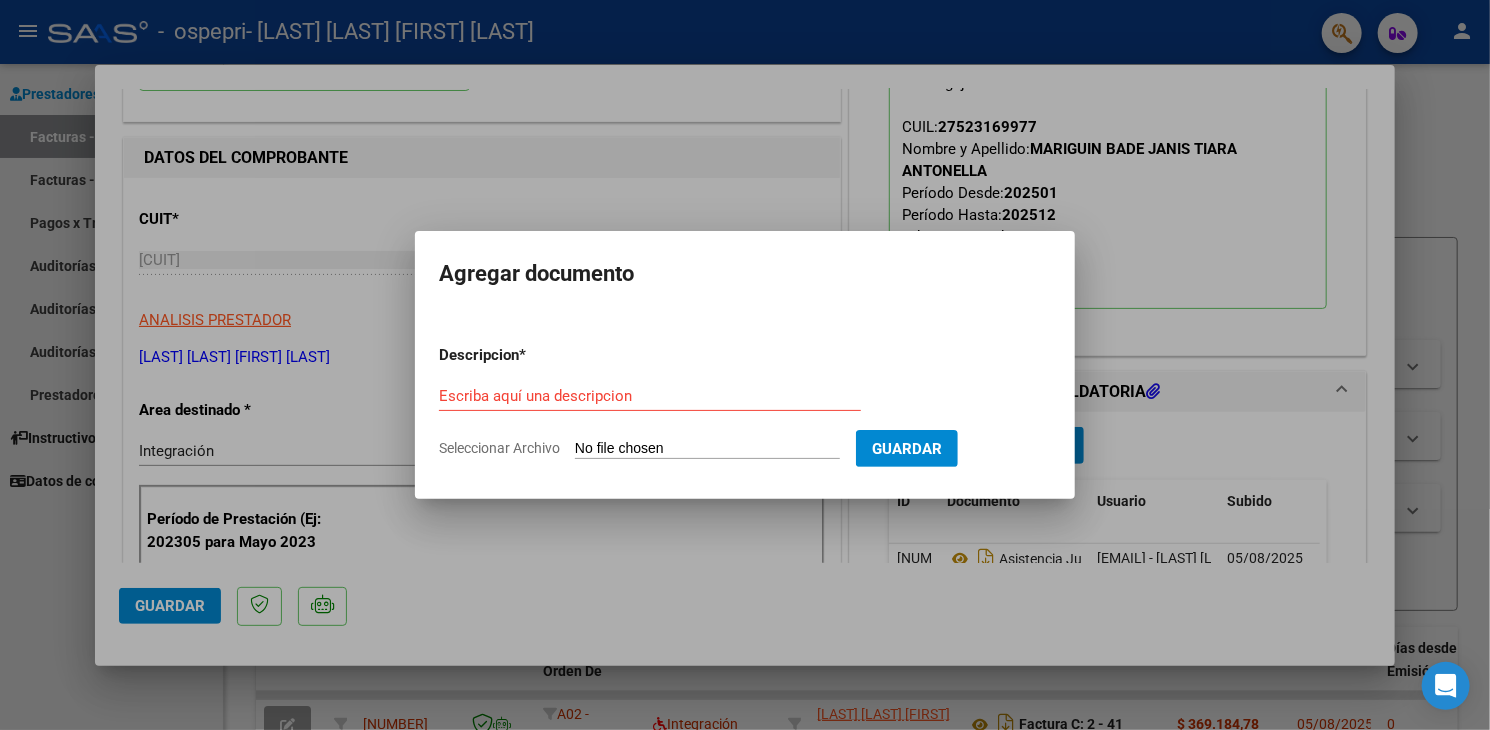click on "Escriba aquí una descripcion" at bounding box center [650, 396] 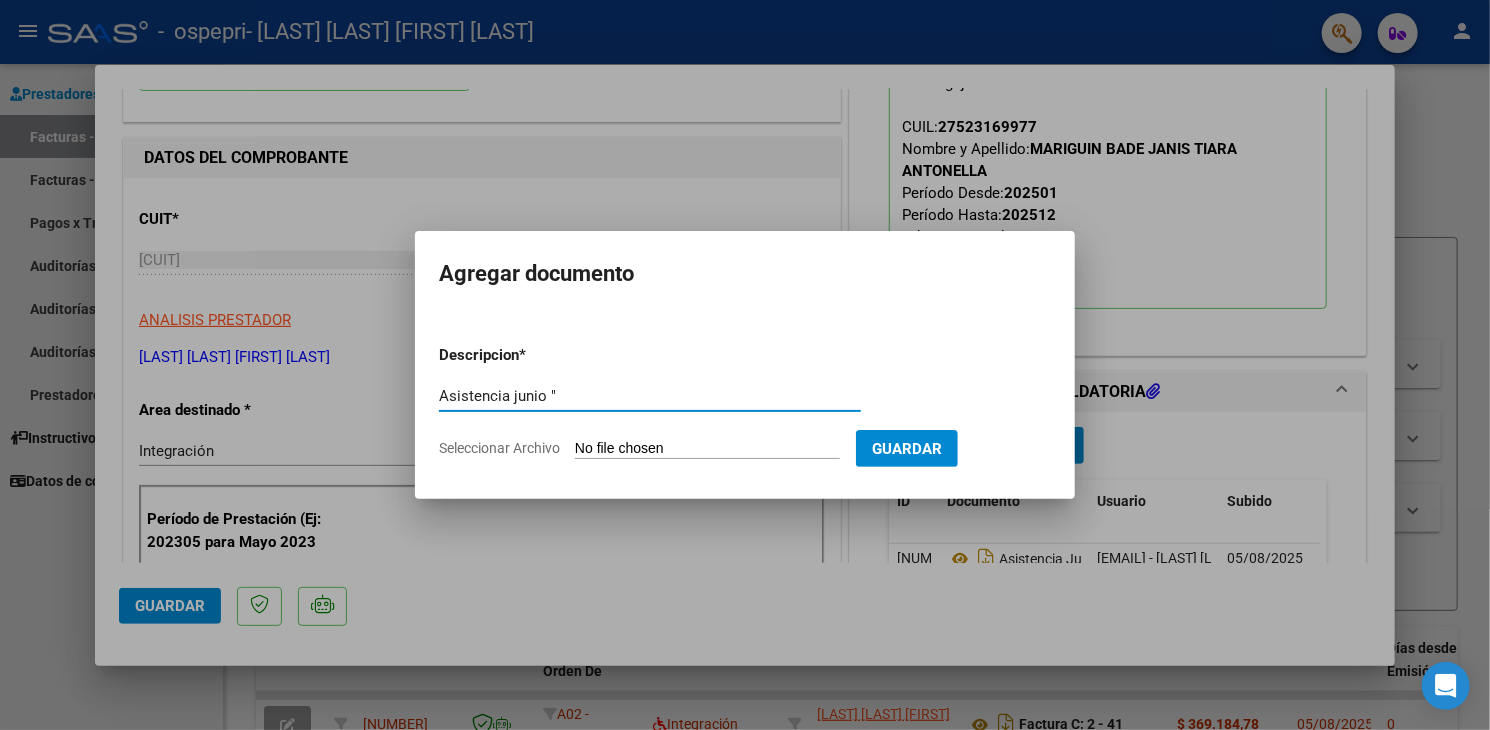 type on "Asistencia junio "" 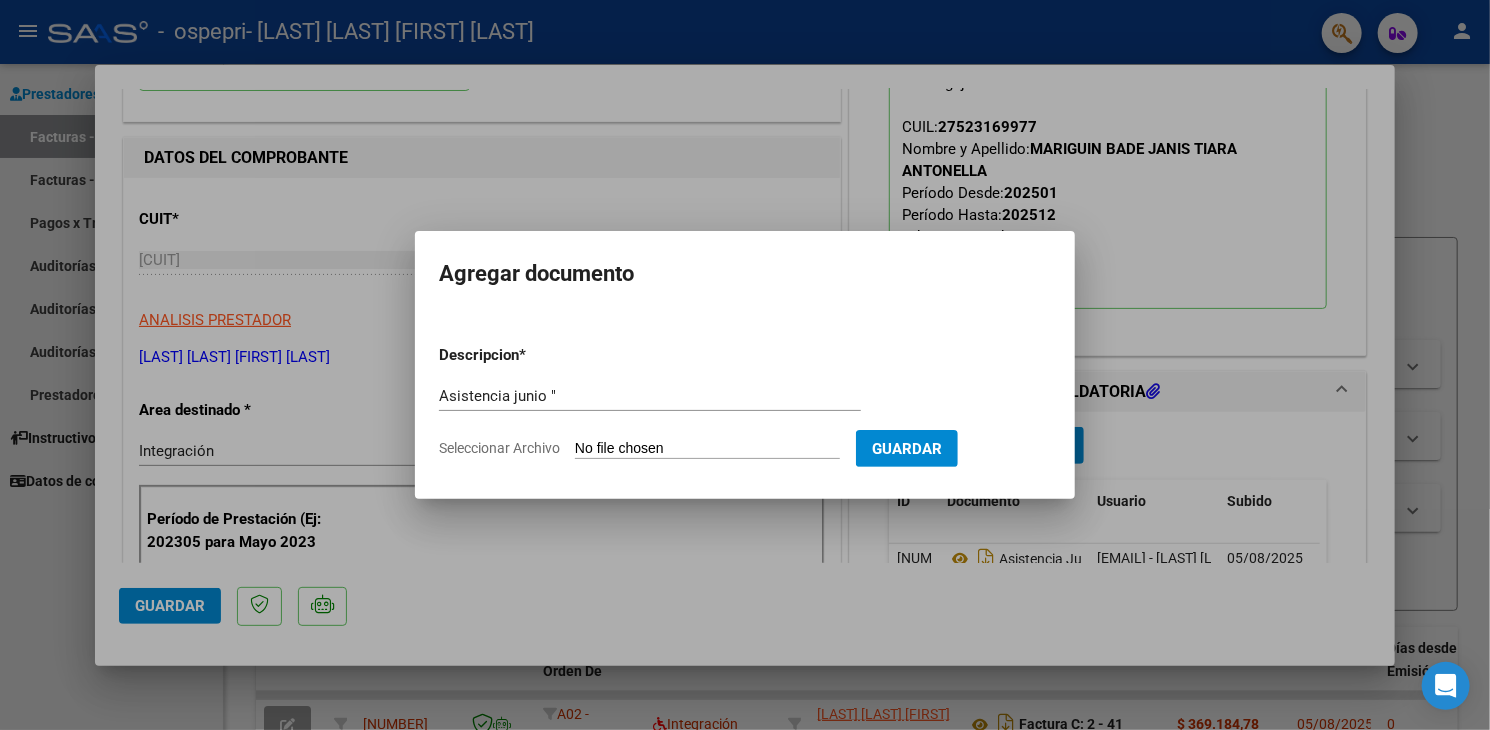 type on "C:\fakepath\aist2[LAST].jpeg" 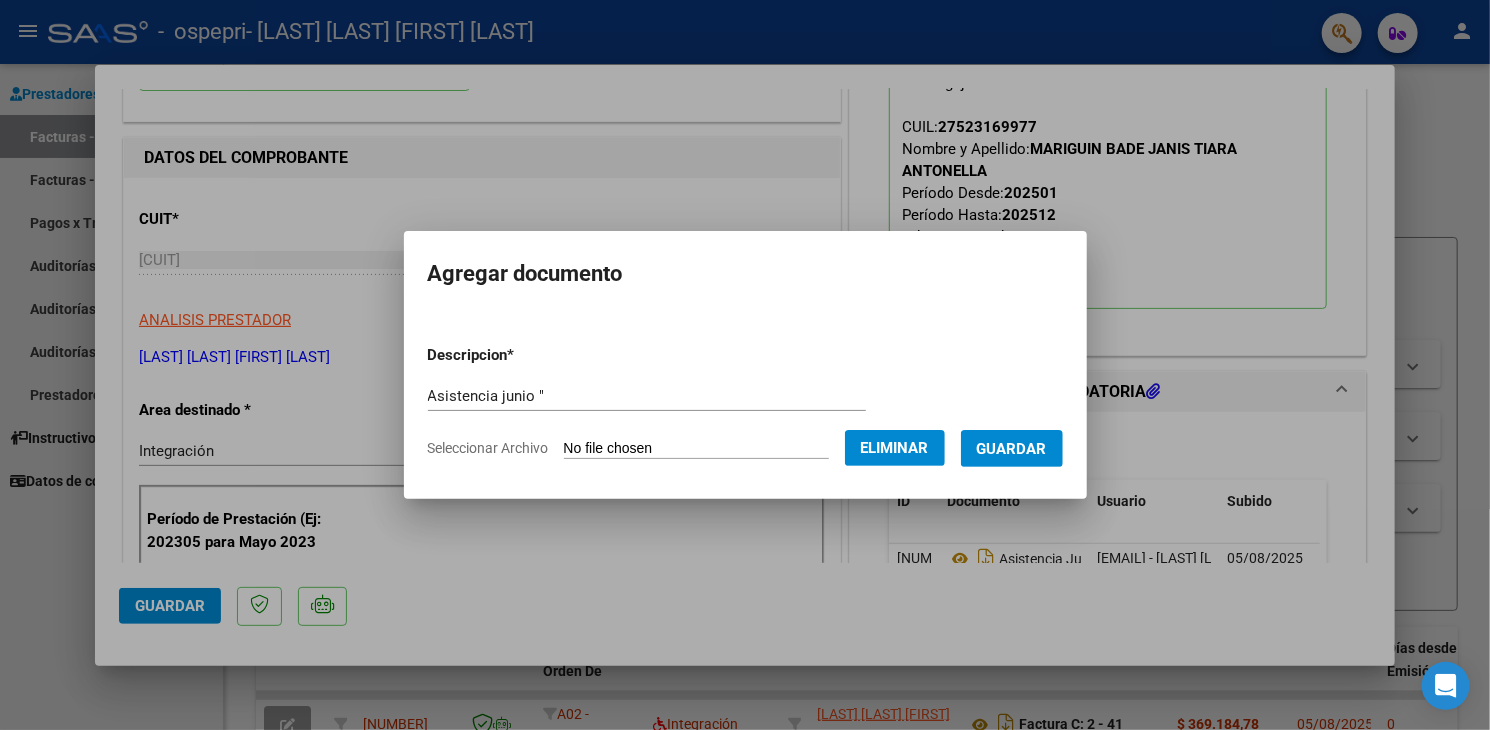 click on "Guardar" at bounding box center [1012, 449] 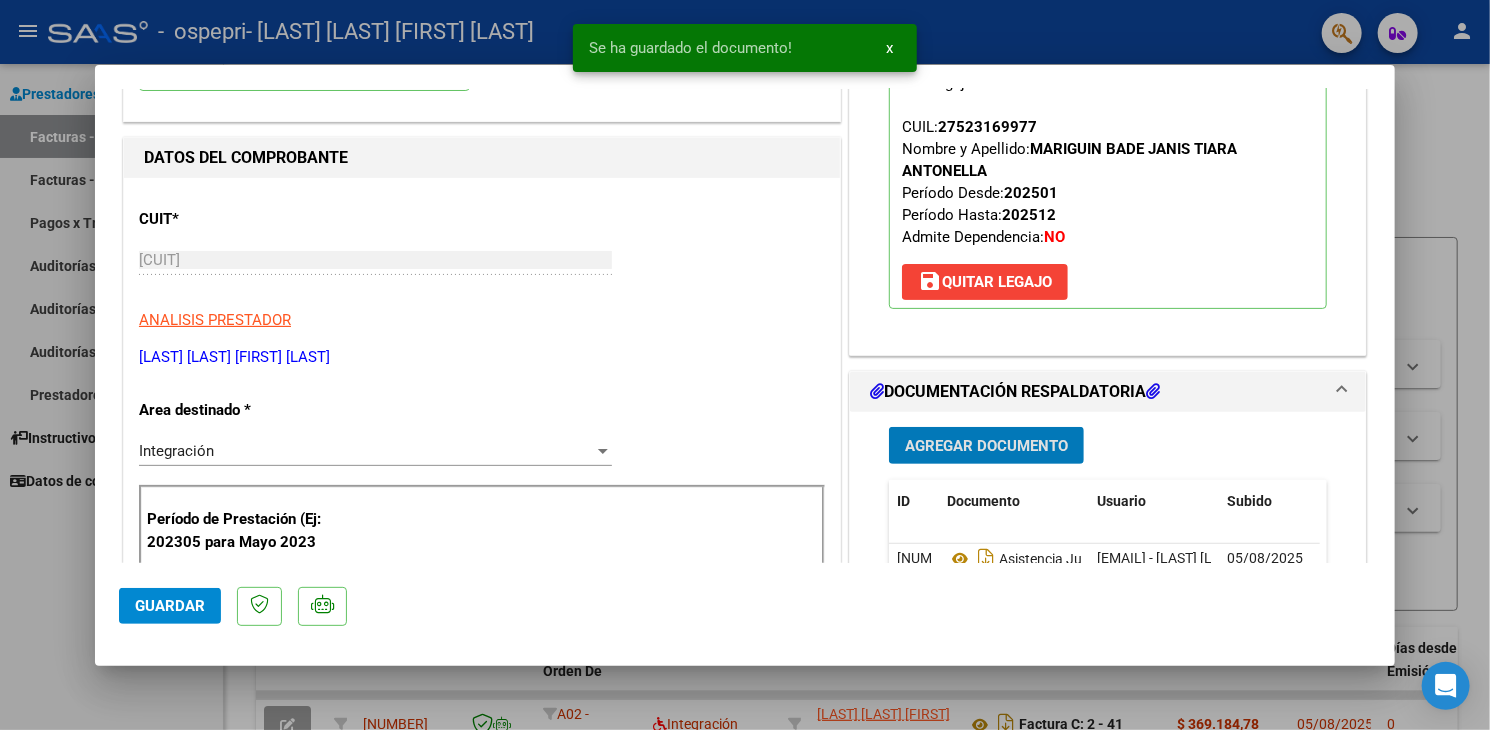 click on "Agregar Documento" at bounding box center (986, 446) 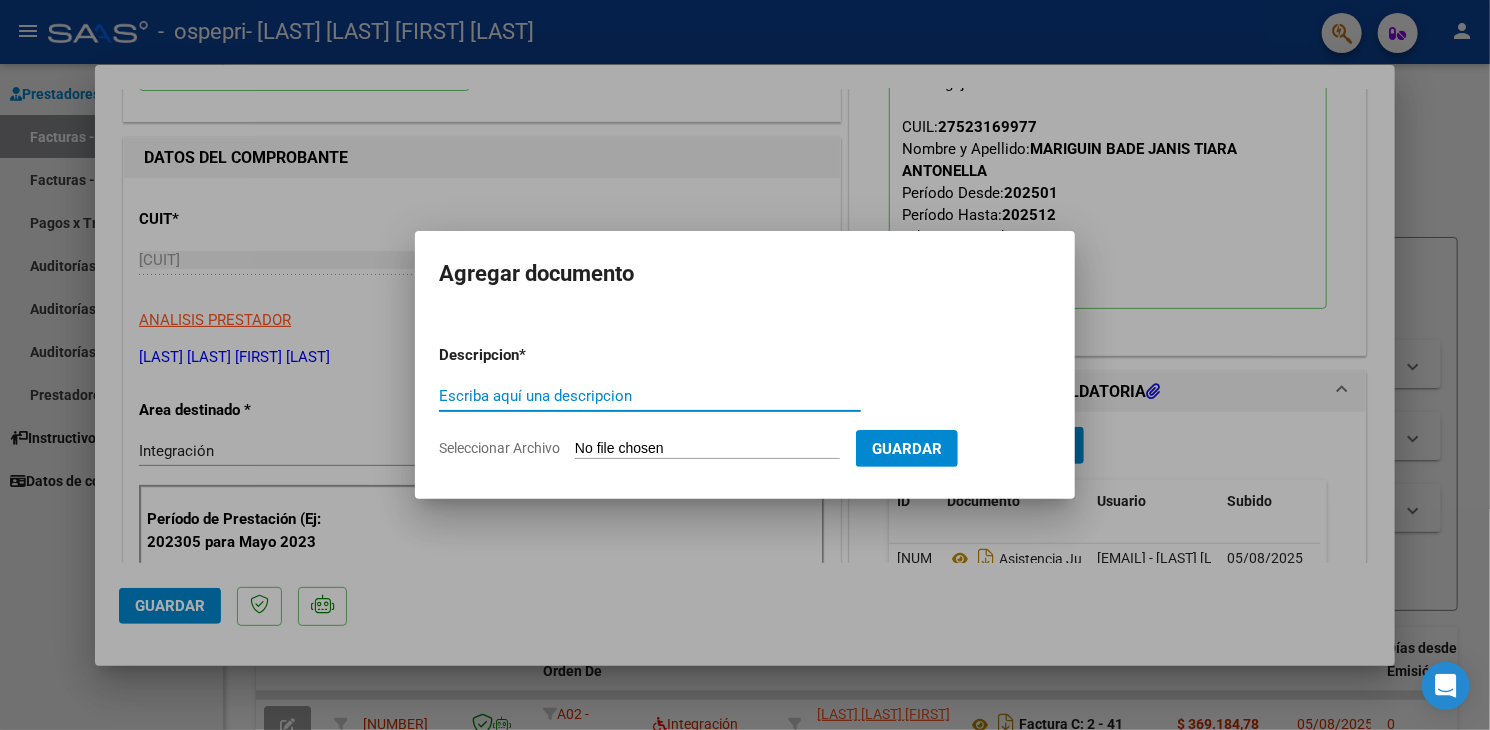click on "Escriba aquí una descripcion" at bounding box center (650, 396) 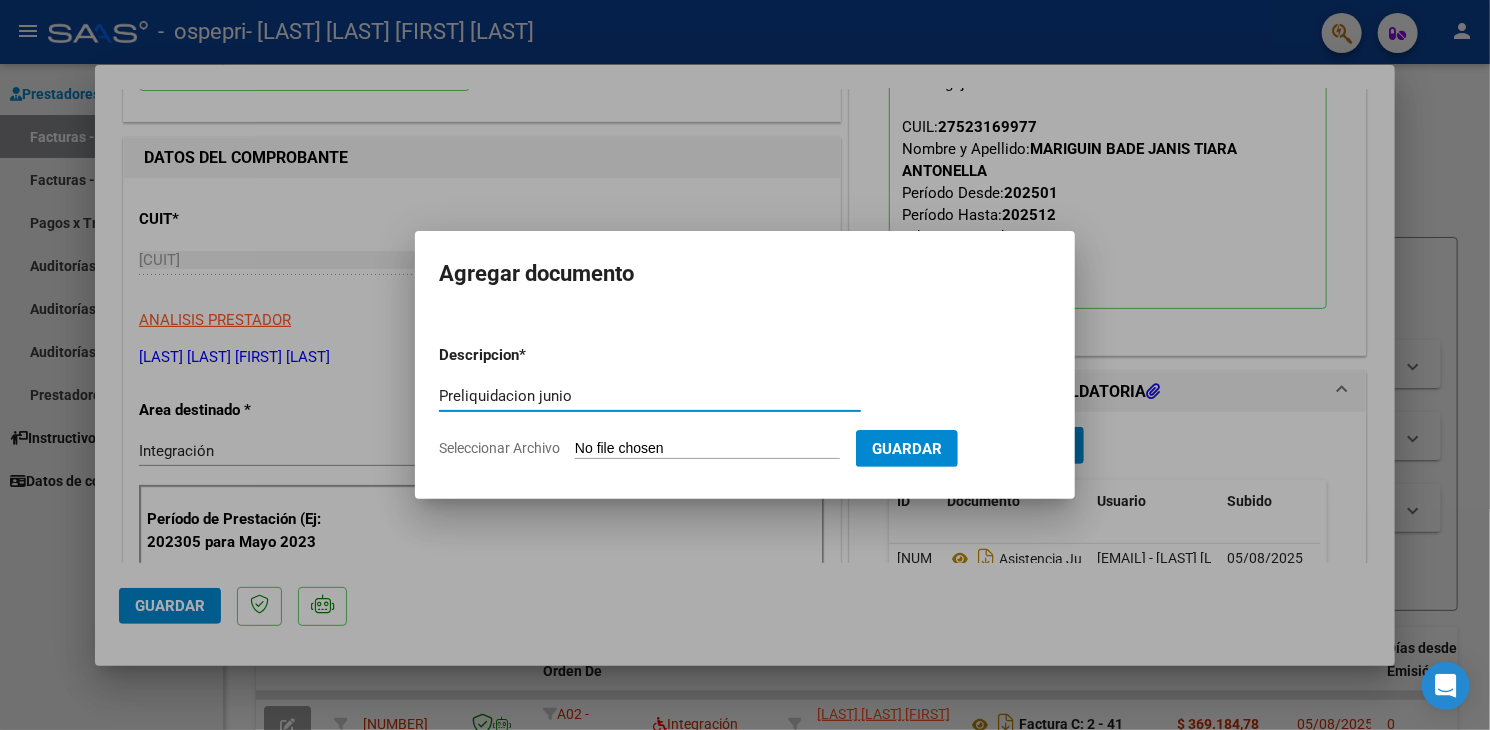type on "Preliquidacion junio" 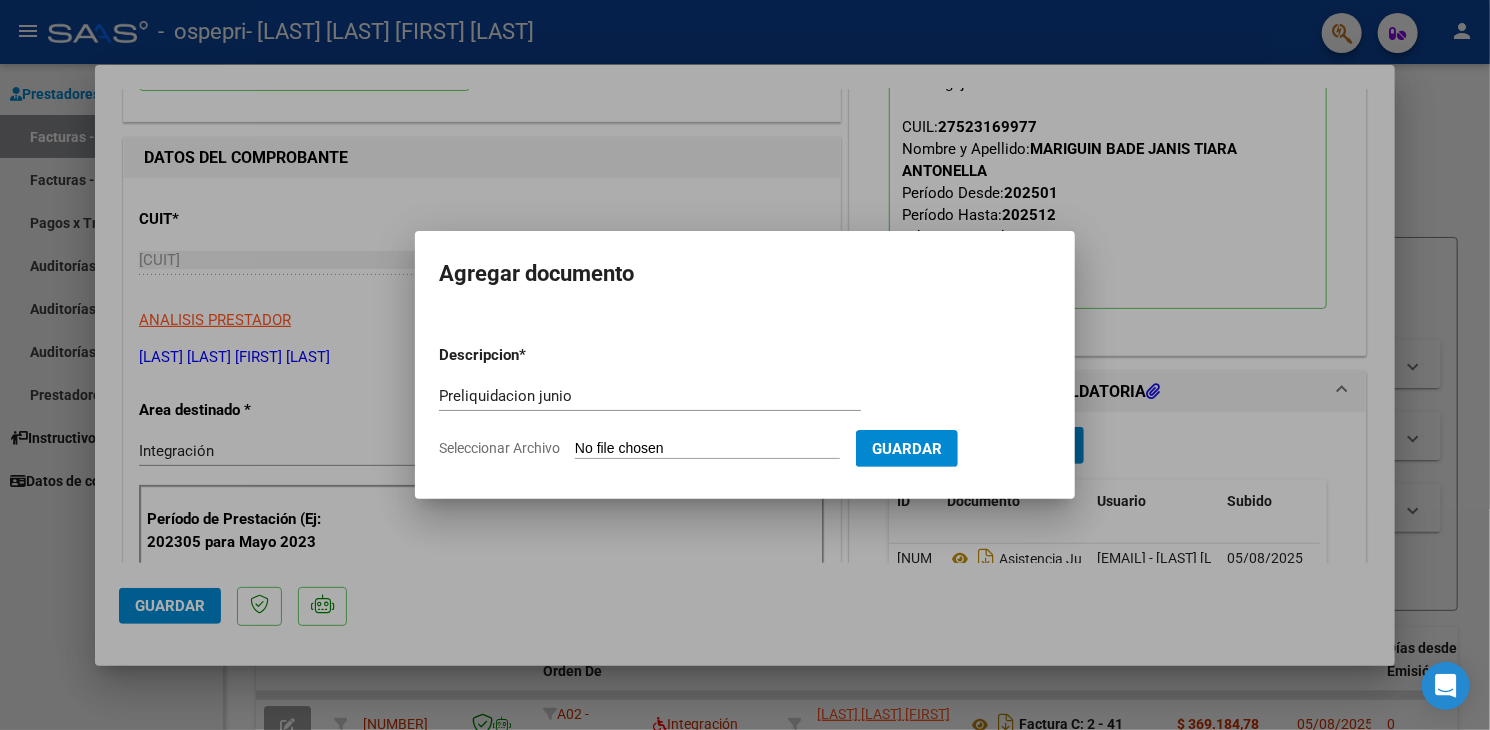 click on "Seleccionar Archivo" at bounding box center (707, 449) 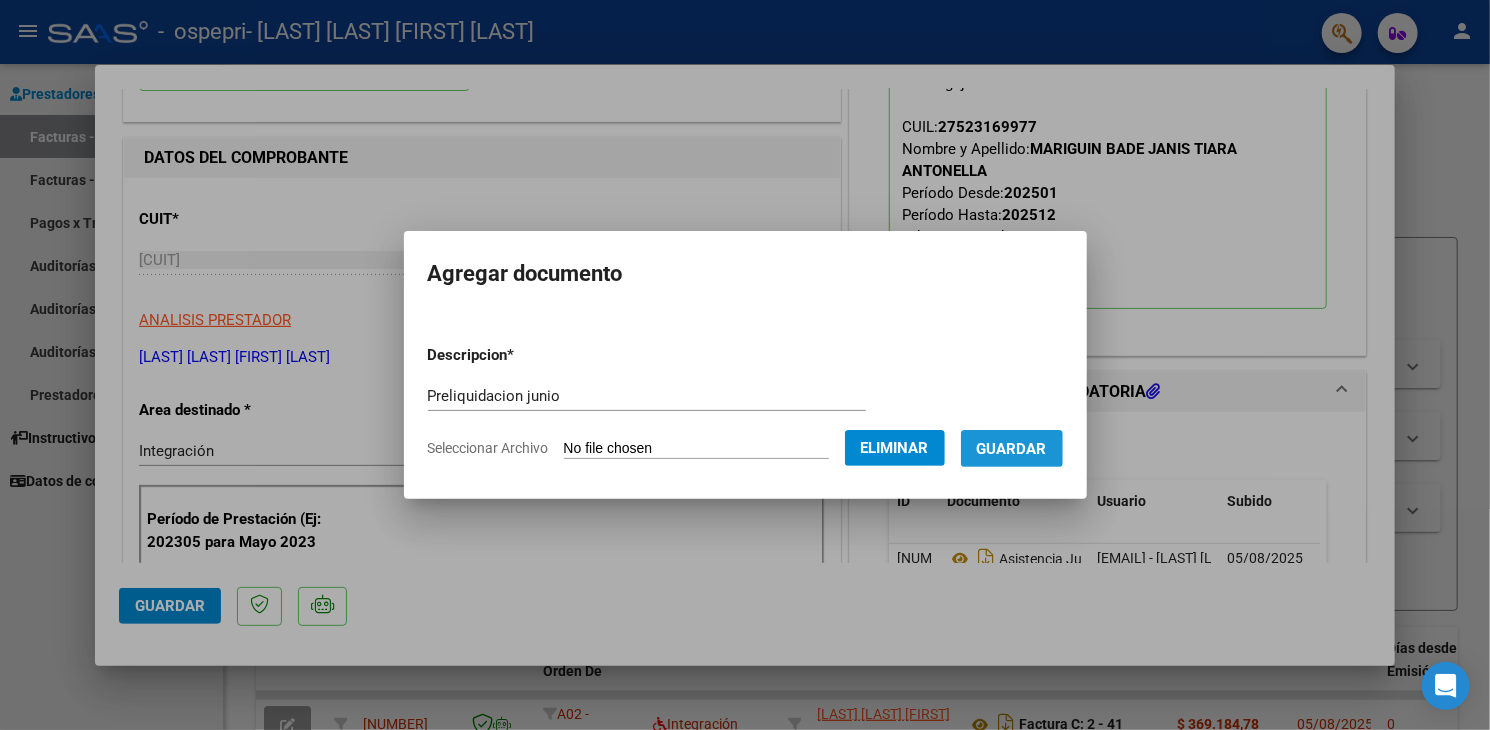 click on "Guardar" at bounding box center (1012, 449) 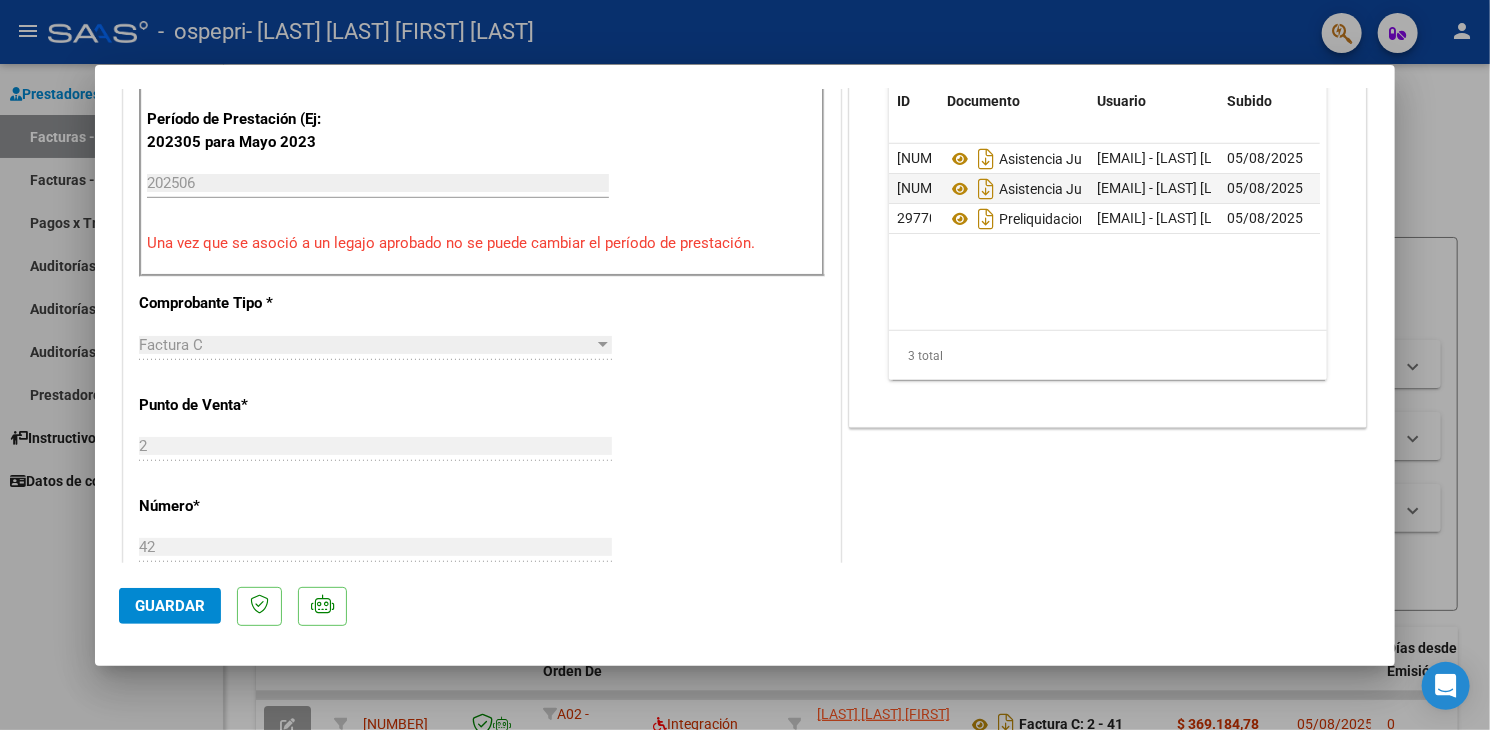 scroll, scrollTop: 1000, scrollLeft: 0, axis: vertical 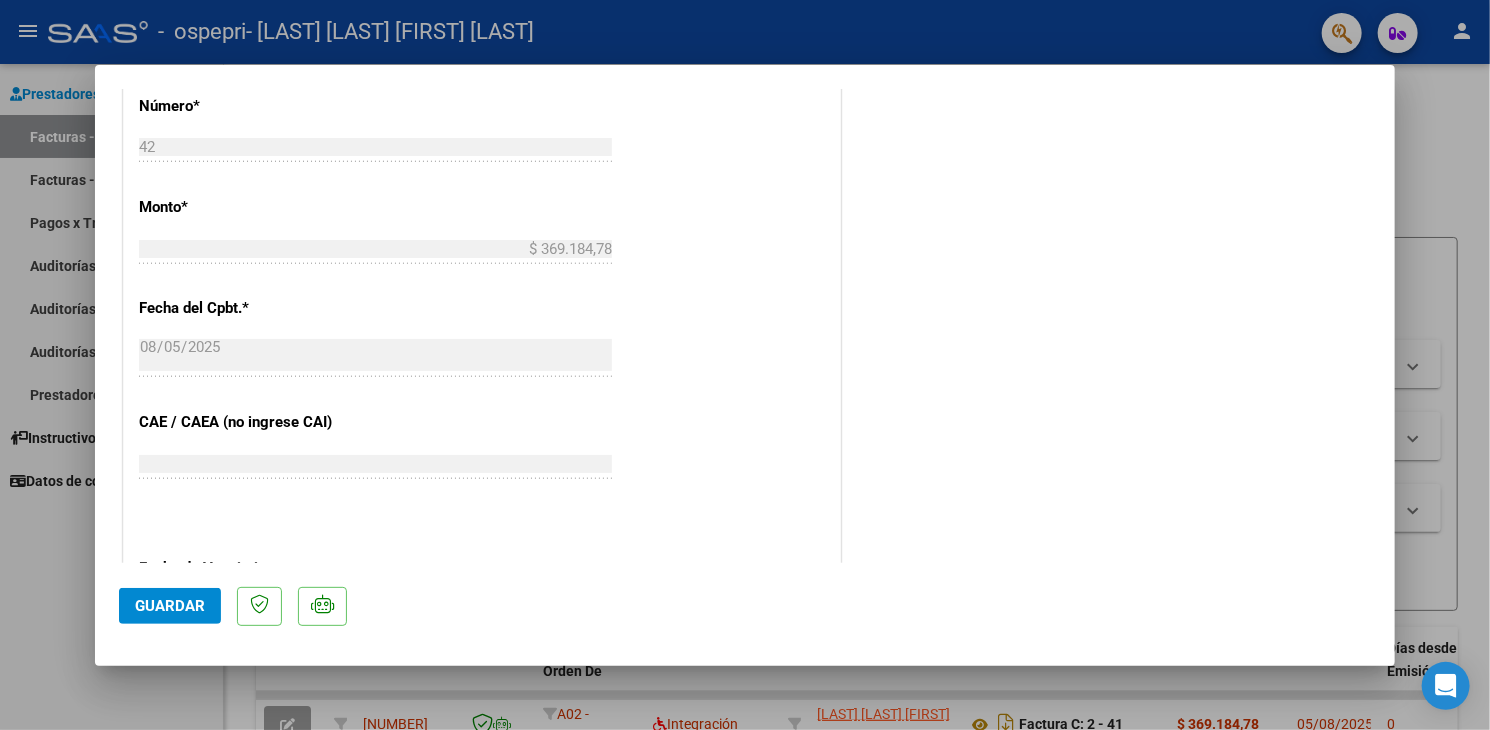 click on "Guardar" 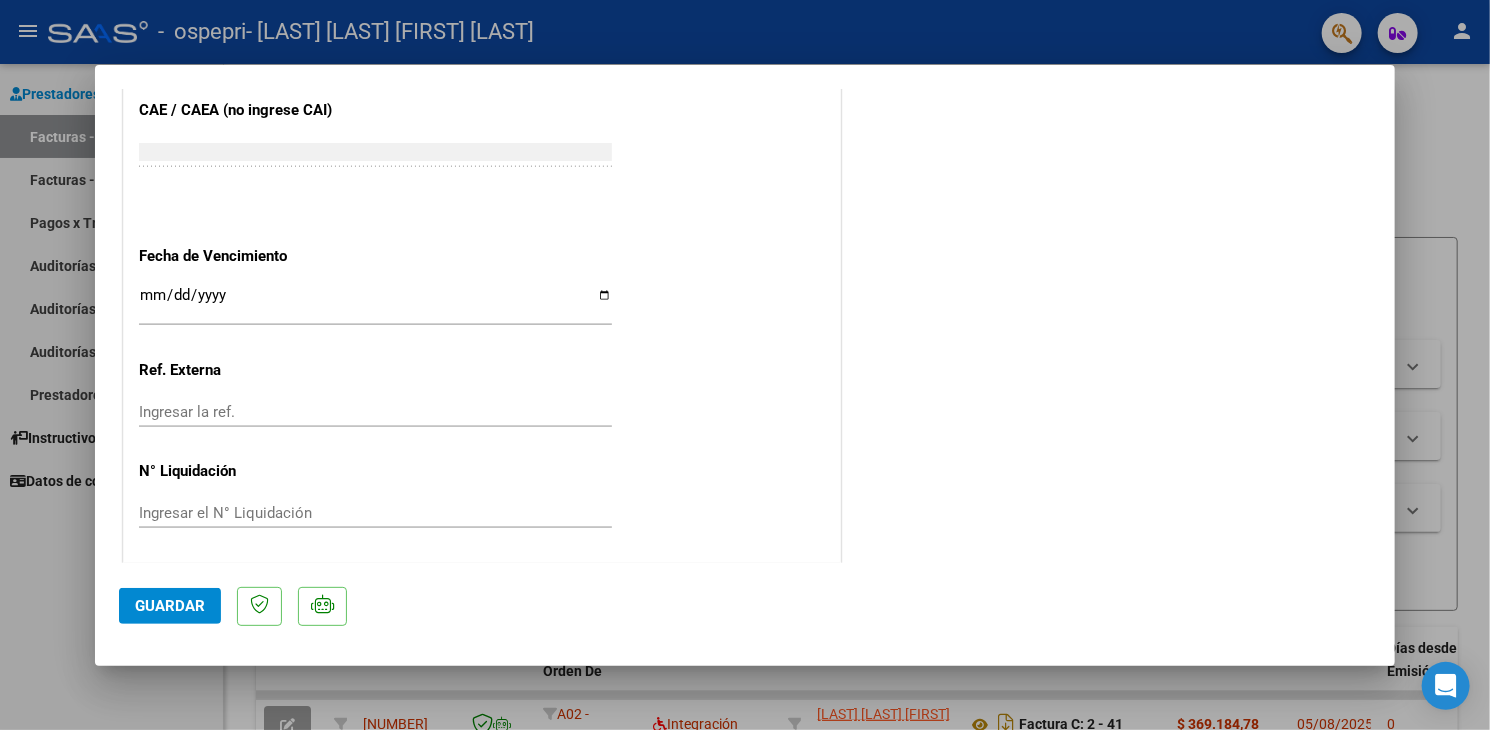 scroll, scrollTop: 1313, scrollLeft: 0, axis: vertical 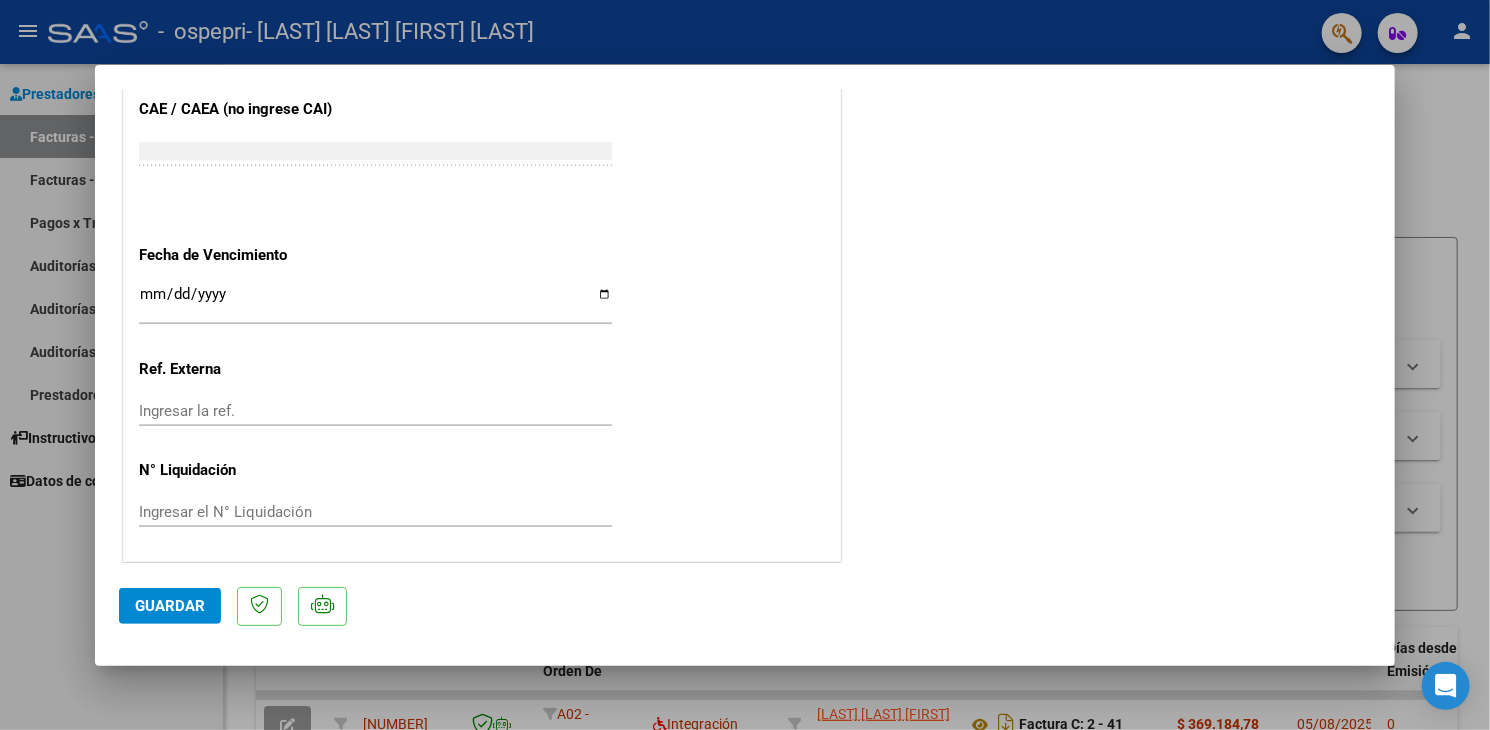 click on "Guardar" 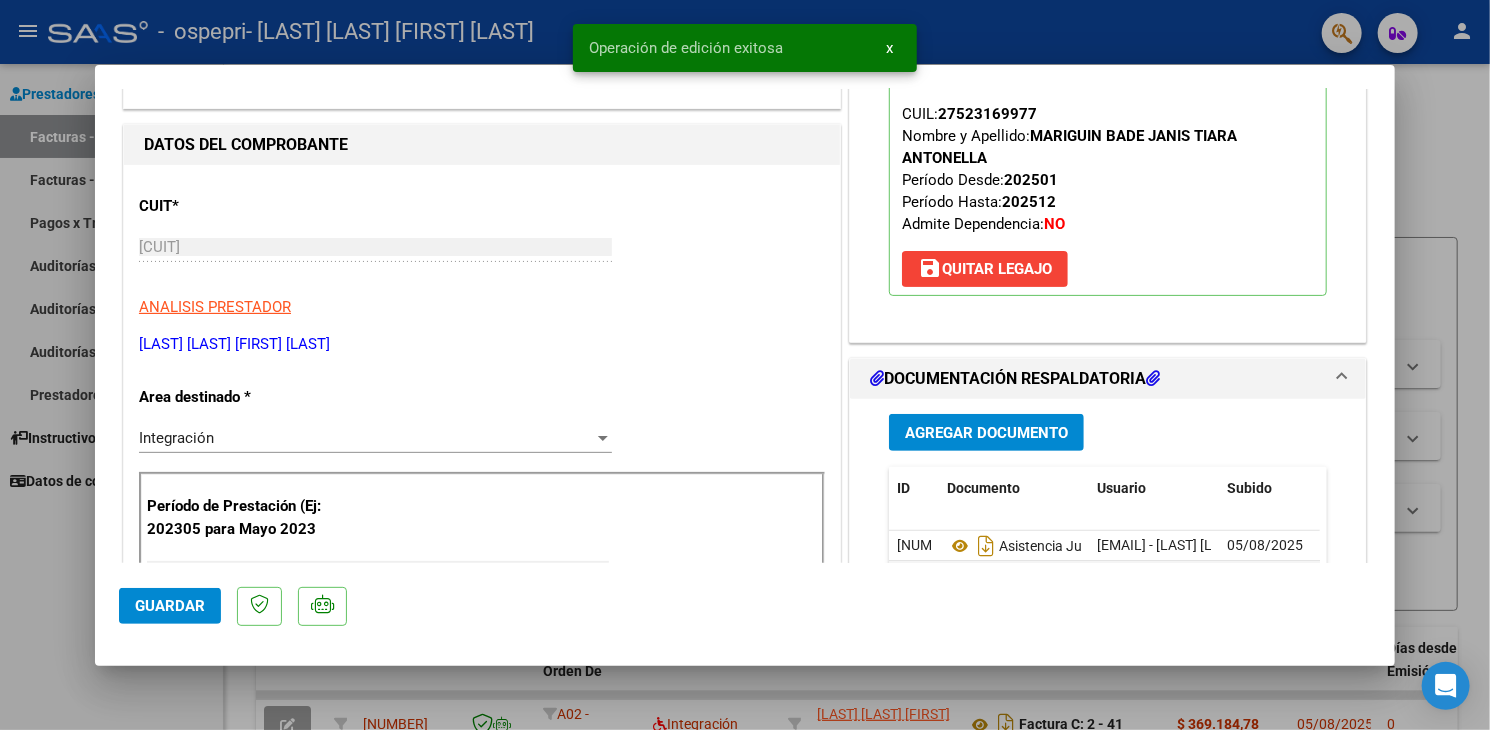 scroll, scrollTop: 0, scrollLeft: 0, axis: both 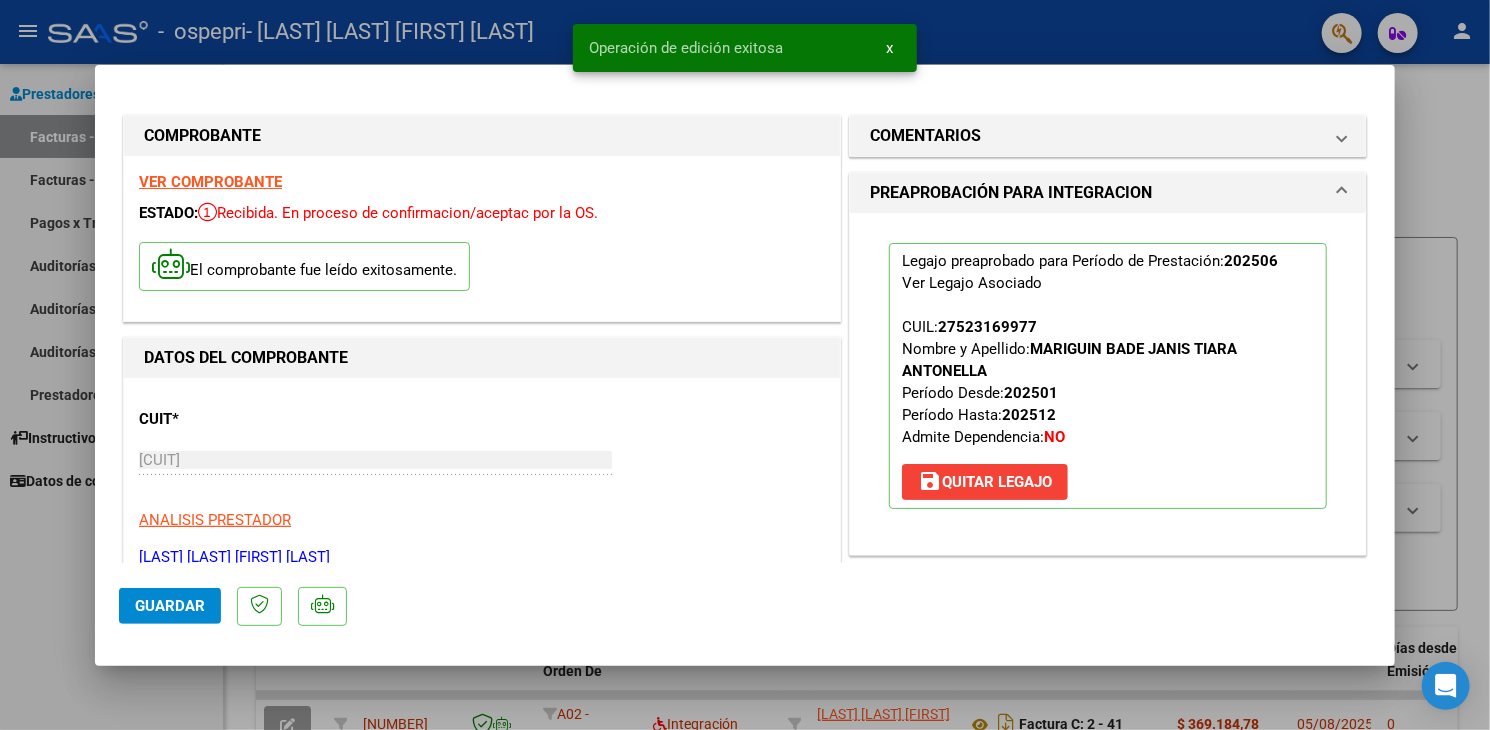click on "x" at bounding box center (889, 48) 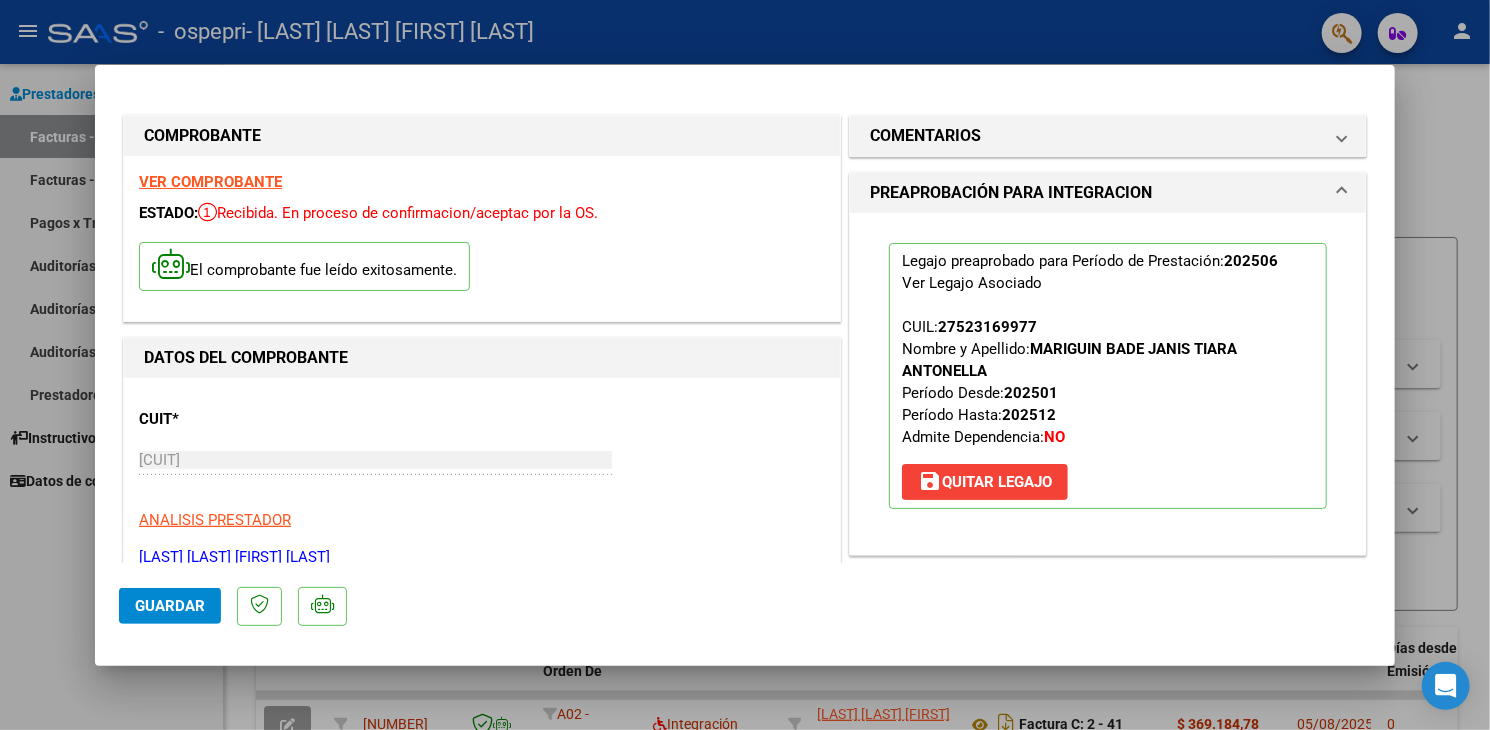 click at bounding box center (745, 365) 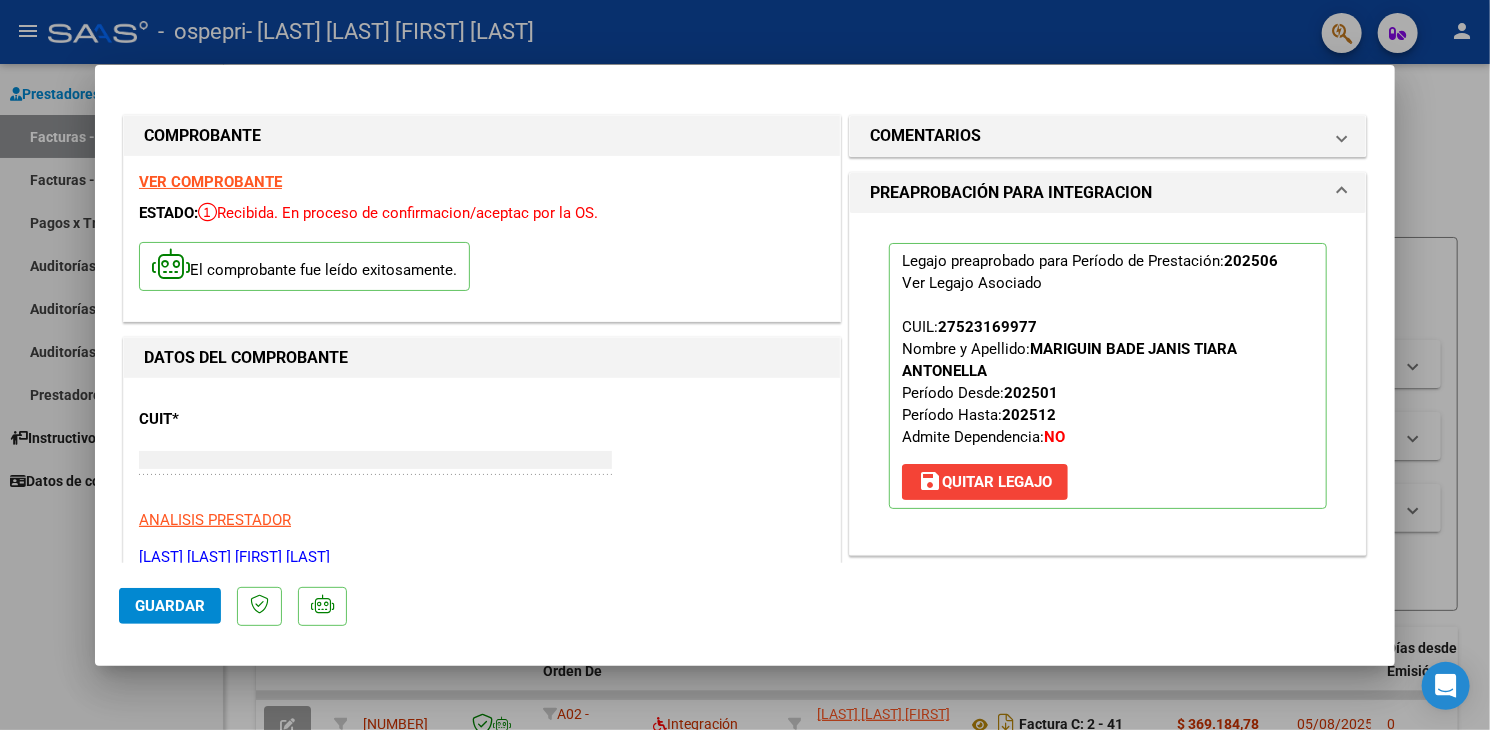 type on "$ 0,00" 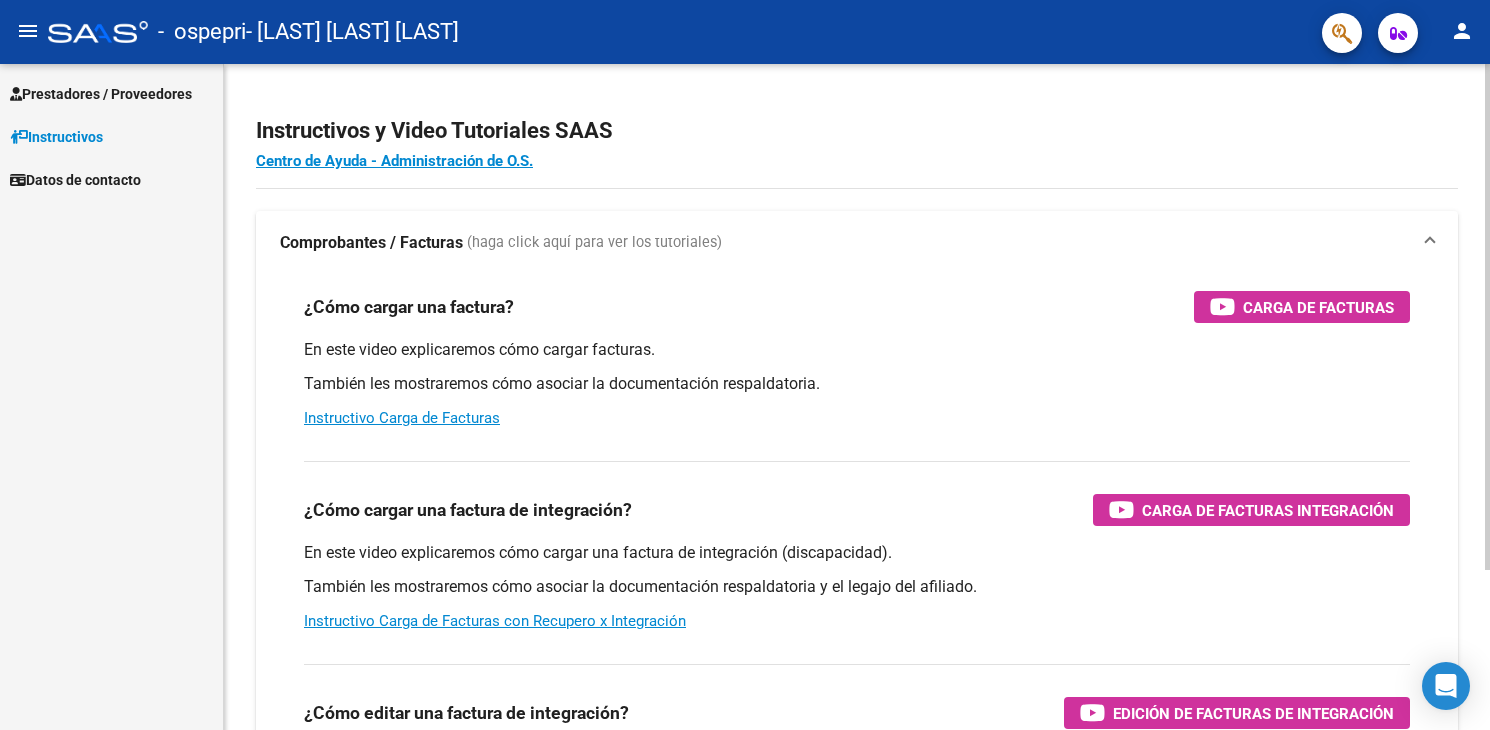 scroll, scrollTop: 0, scrollLeft: 0, axis: both 